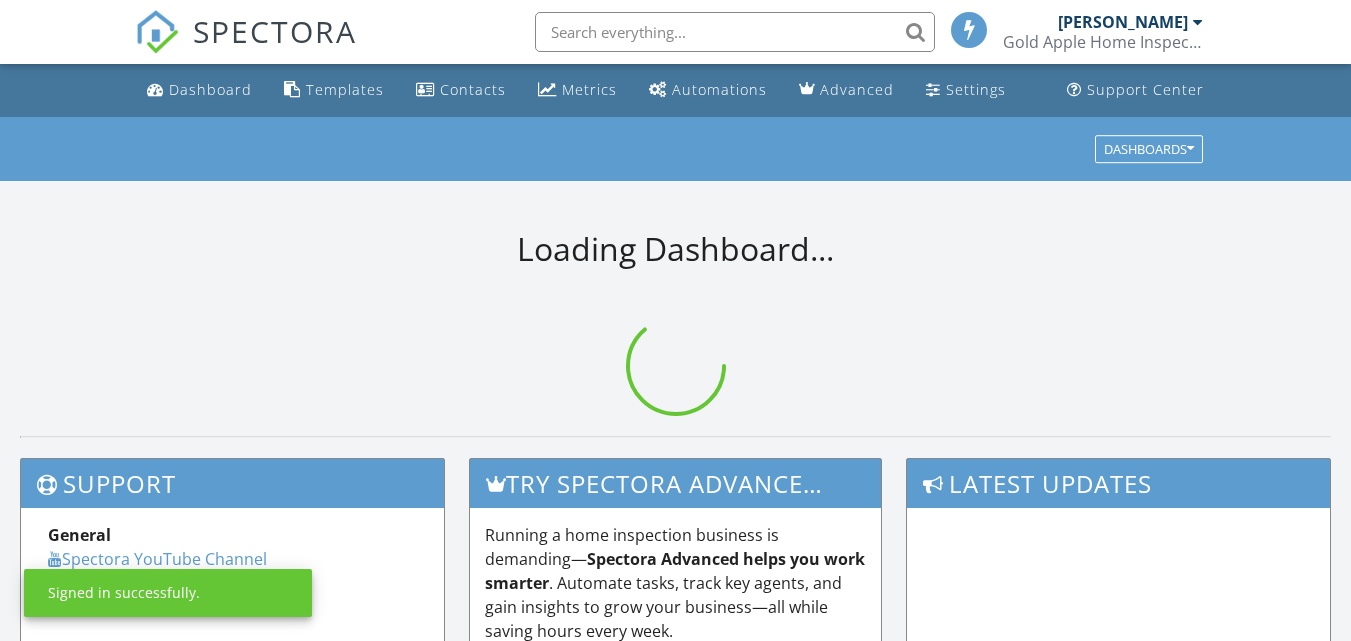 scroll, scrollTop: 0, scrollLeft: 0, axis: both 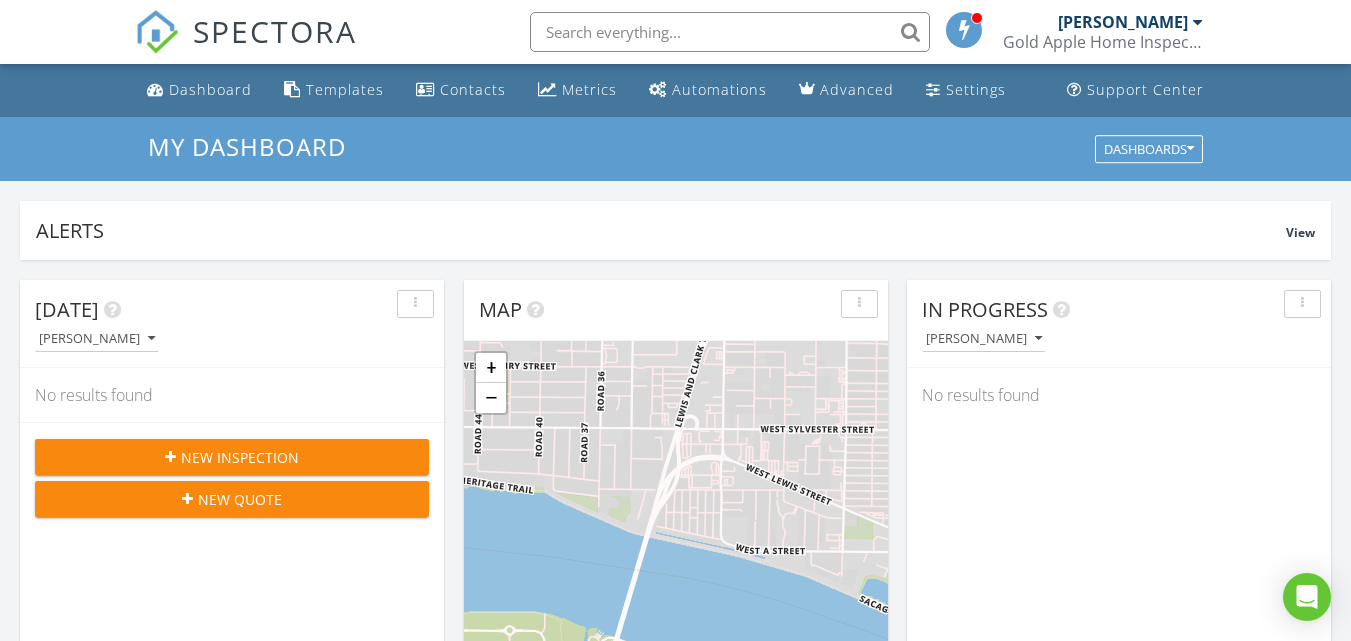 click on "New Inspection" at bounding box center [240, 457] 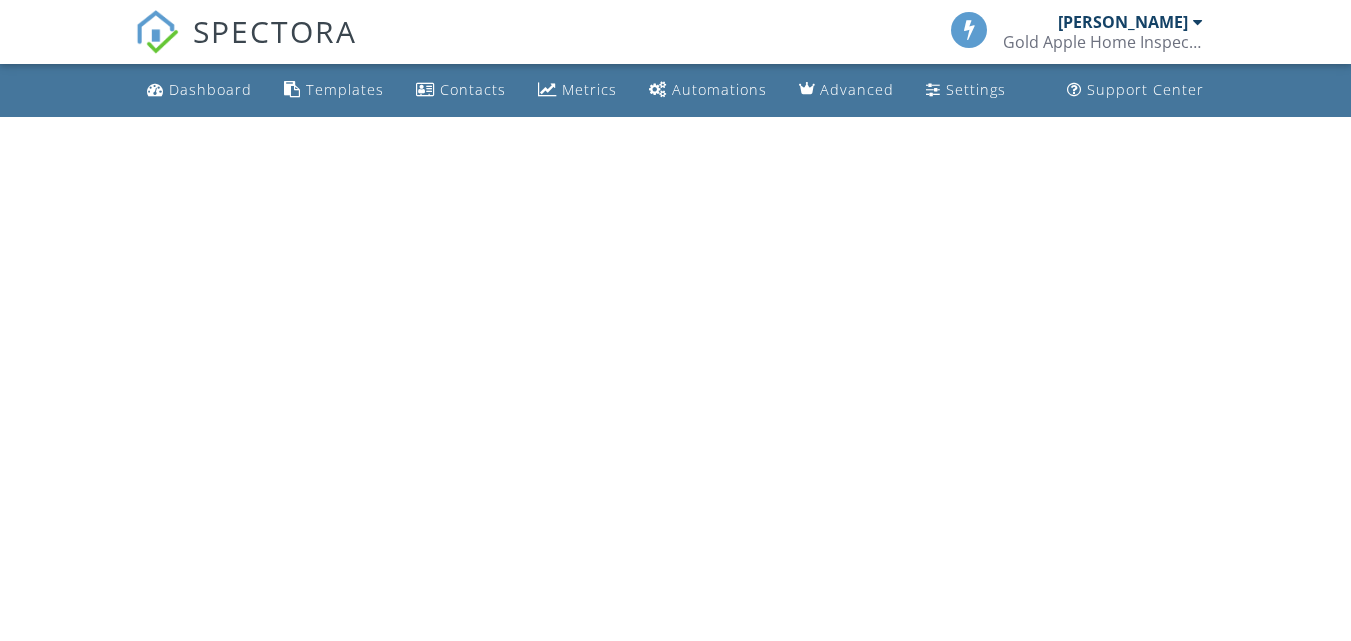 scroll, scrollTop: 0, scrollLeft: 0, axis: both 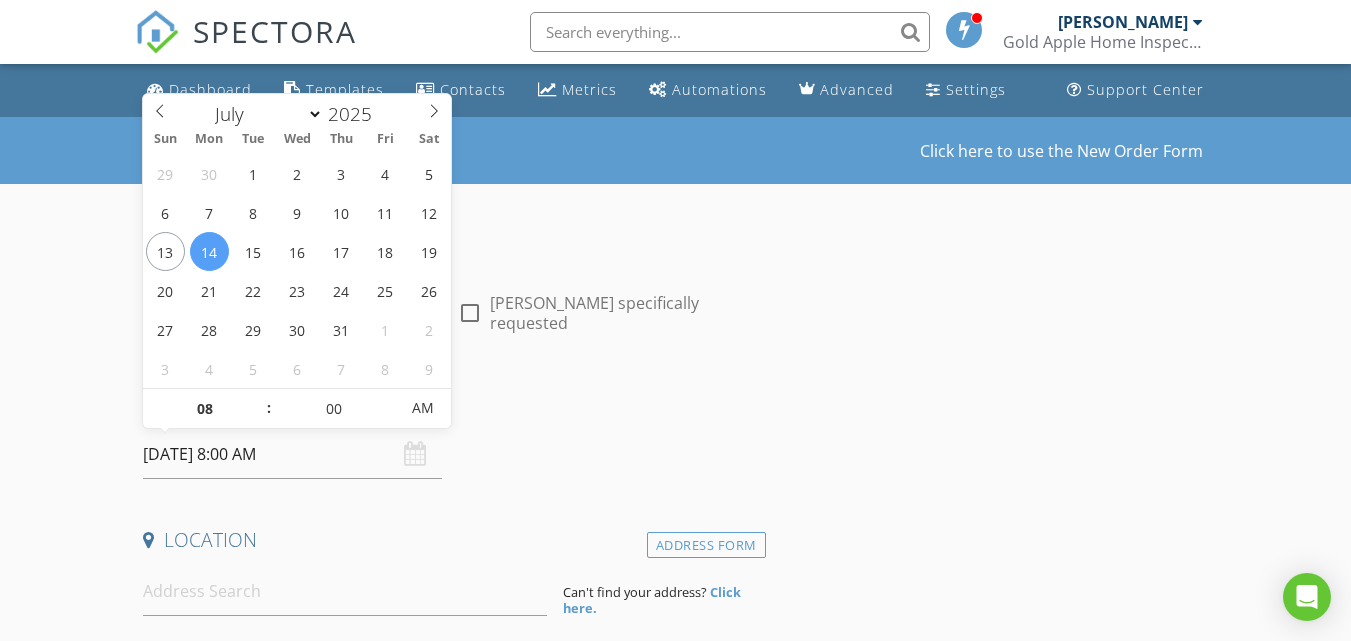 click on "07/14/2025 8:00 AM" at bounding box center (292, 454) 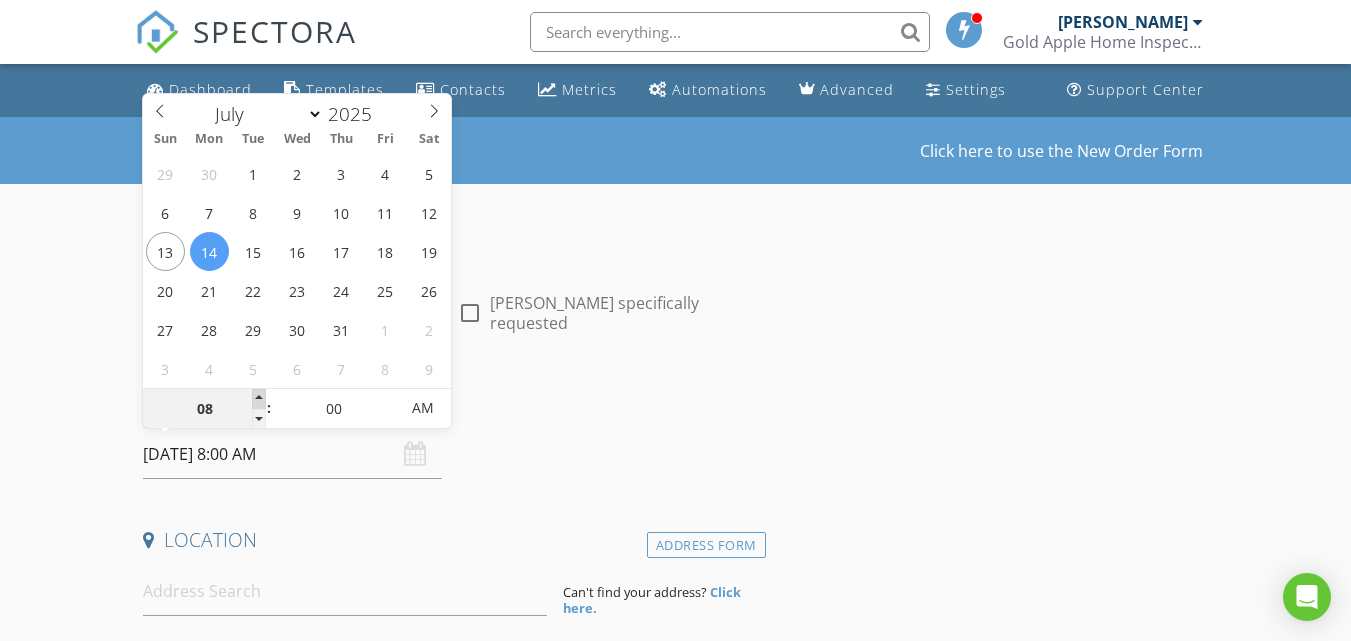 type on "09" 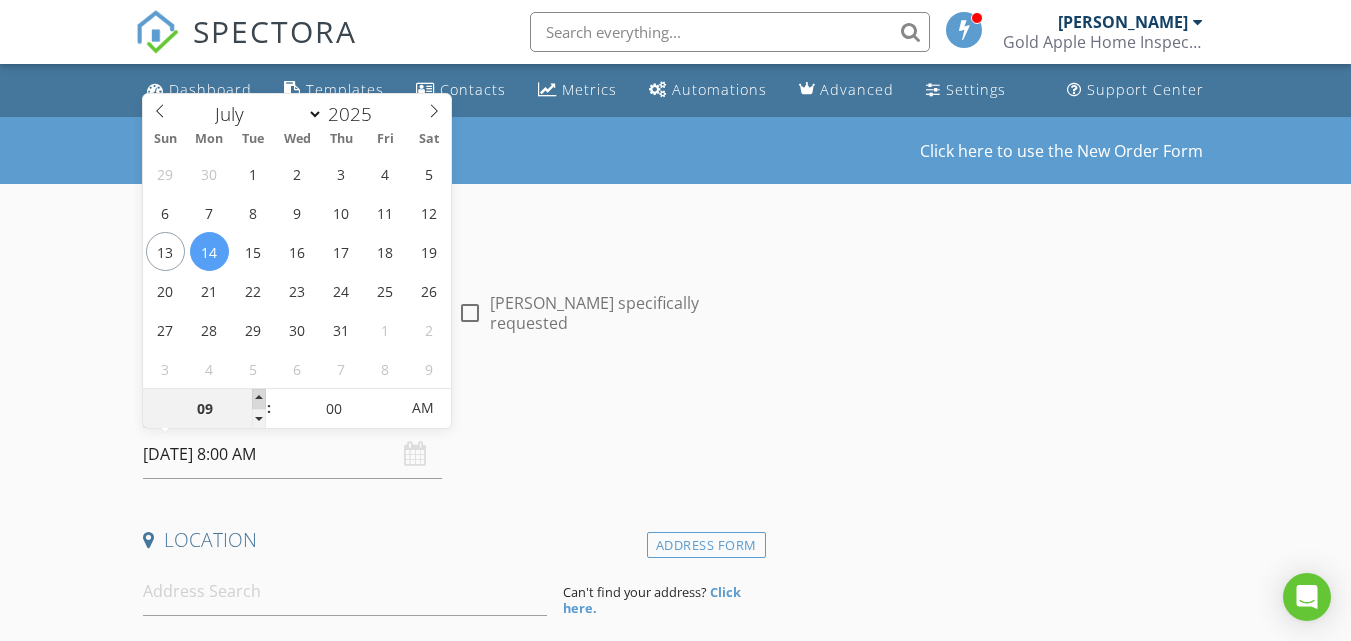 type on "07/14/2025 9:00 AM" 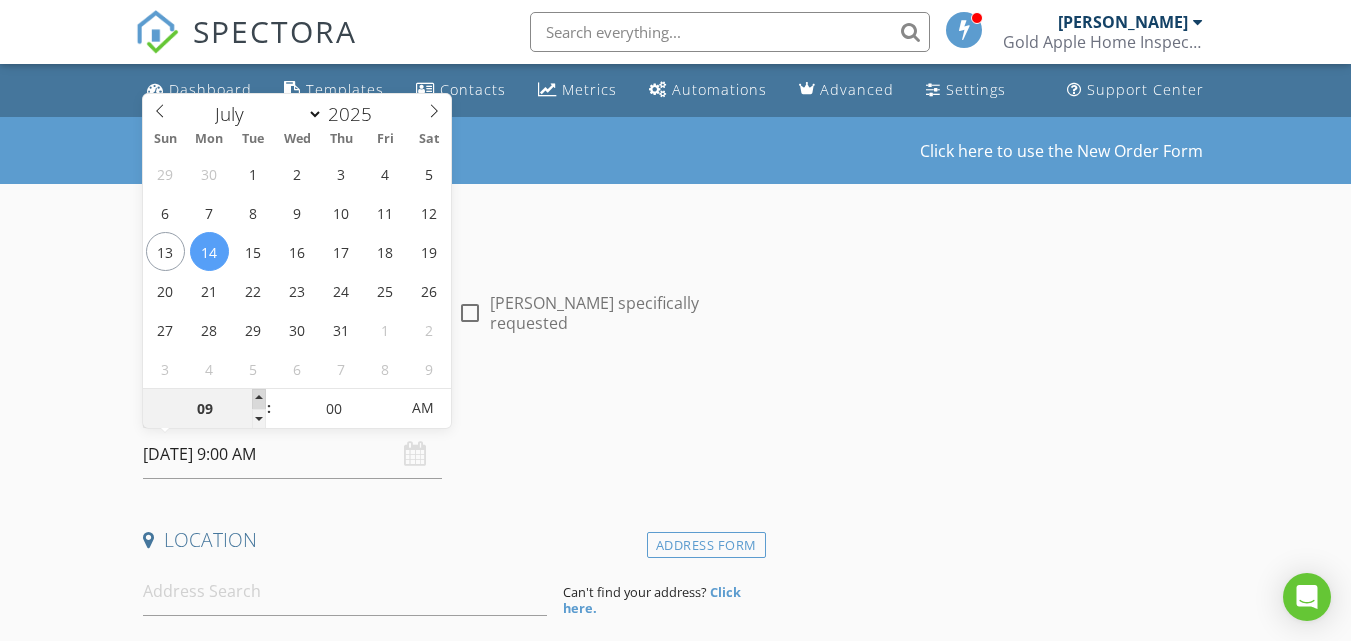 click at bounding box center (259, 399) 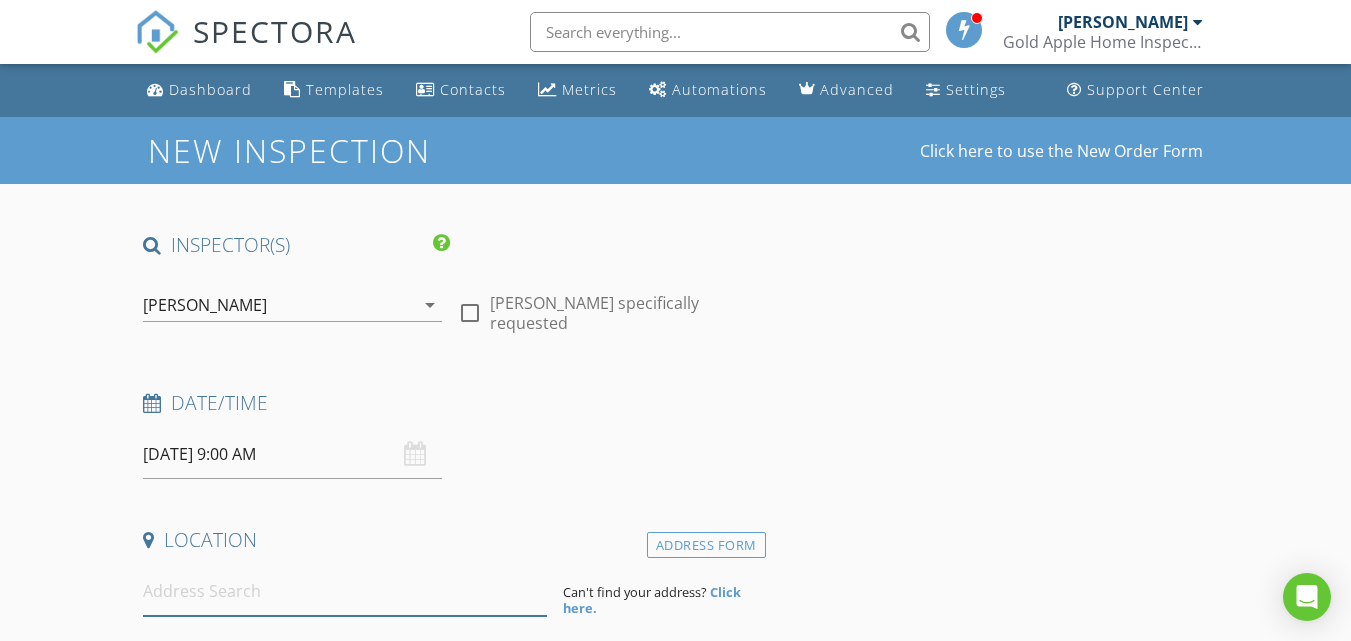click at bounding box center [345, 591] 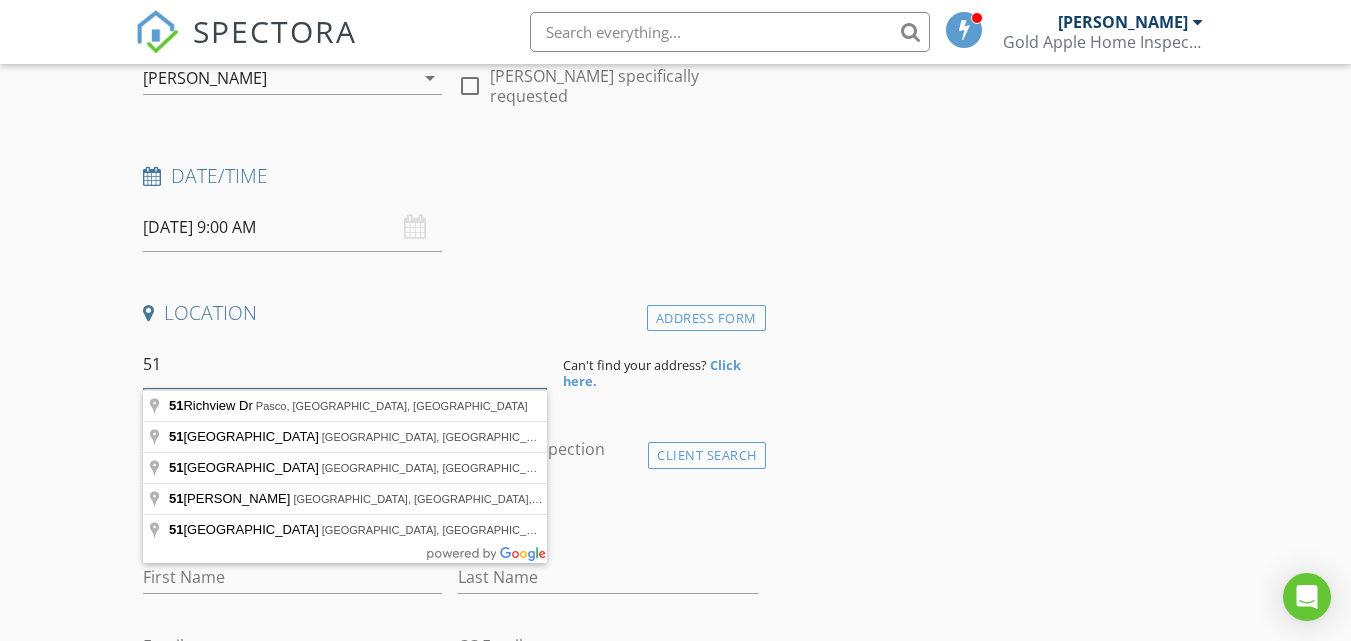 scroll, scrollTop: 307, scrollLeft: 0, axis: vertical 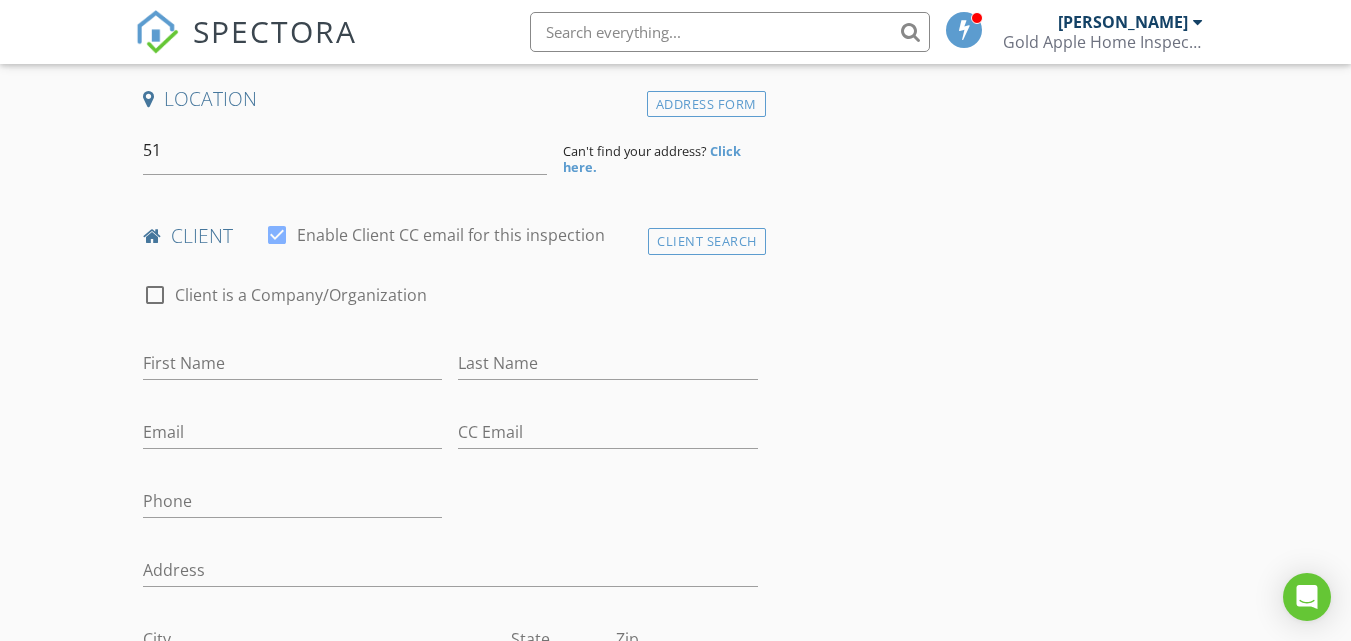 drag, startPoint x: 681, startPoint y: 272, endPoint x: 372, endPoint y: 213, distance: 314.58228 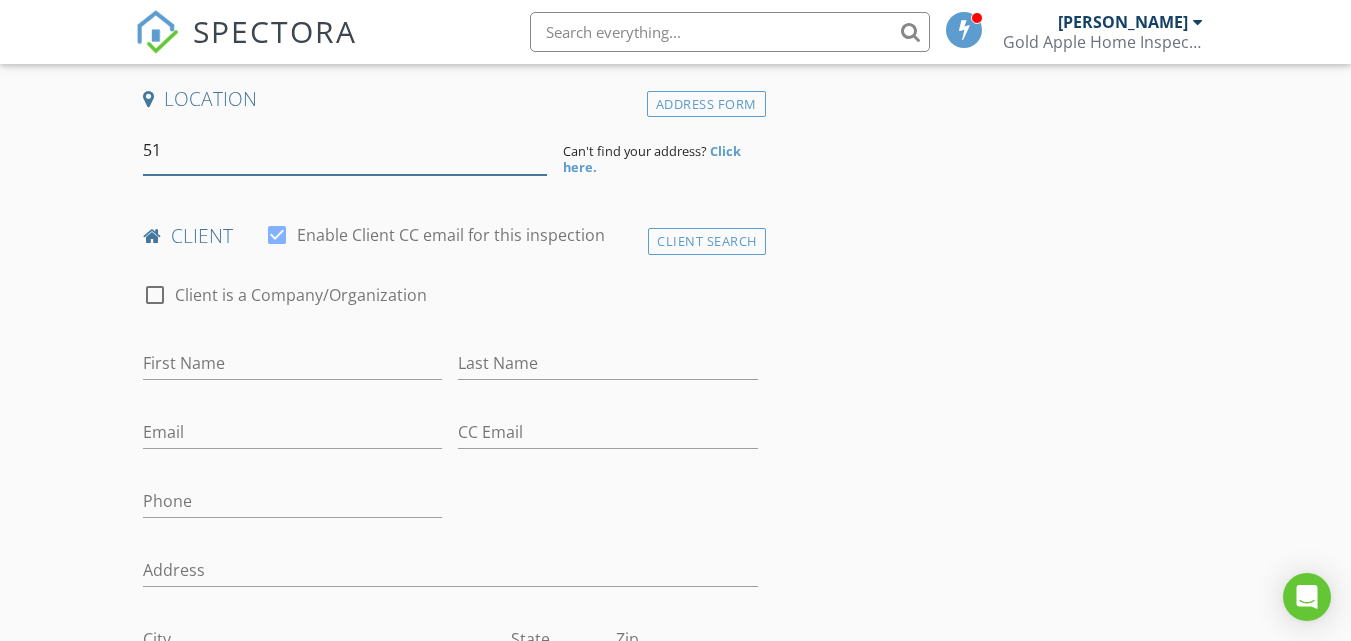 click on "51" at bounding box center [345, 150] 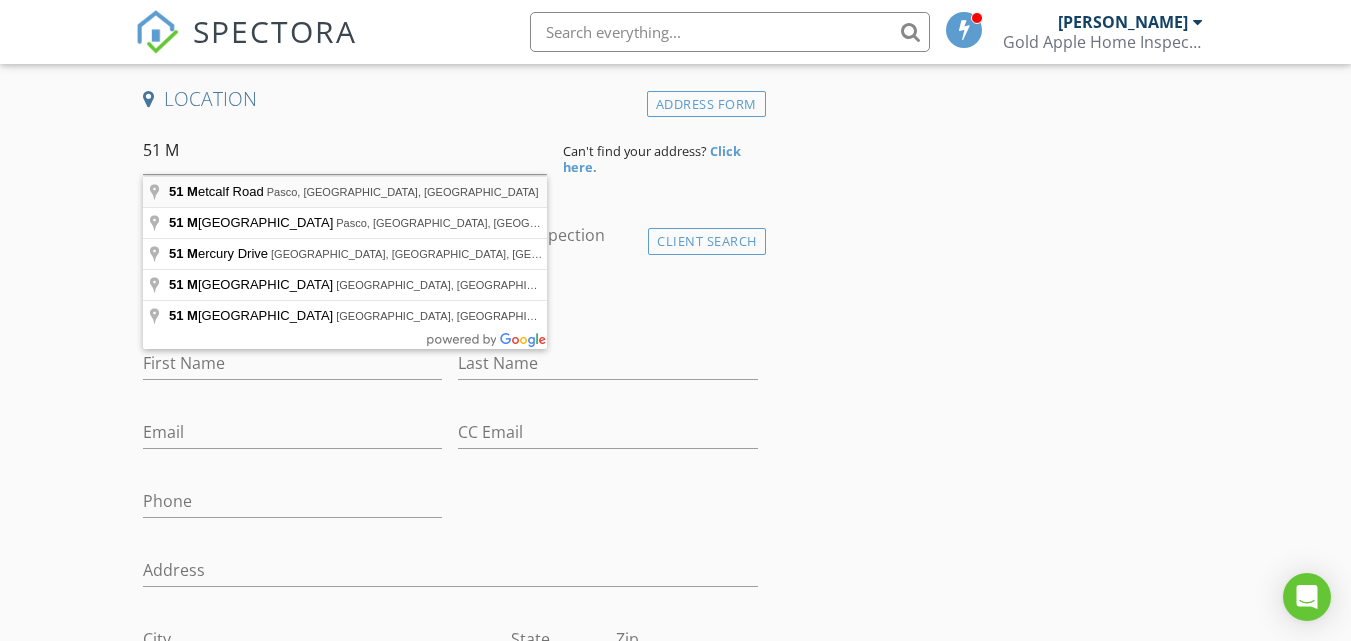 type on "51 Metcalf Road, Pasco, WA, USA" 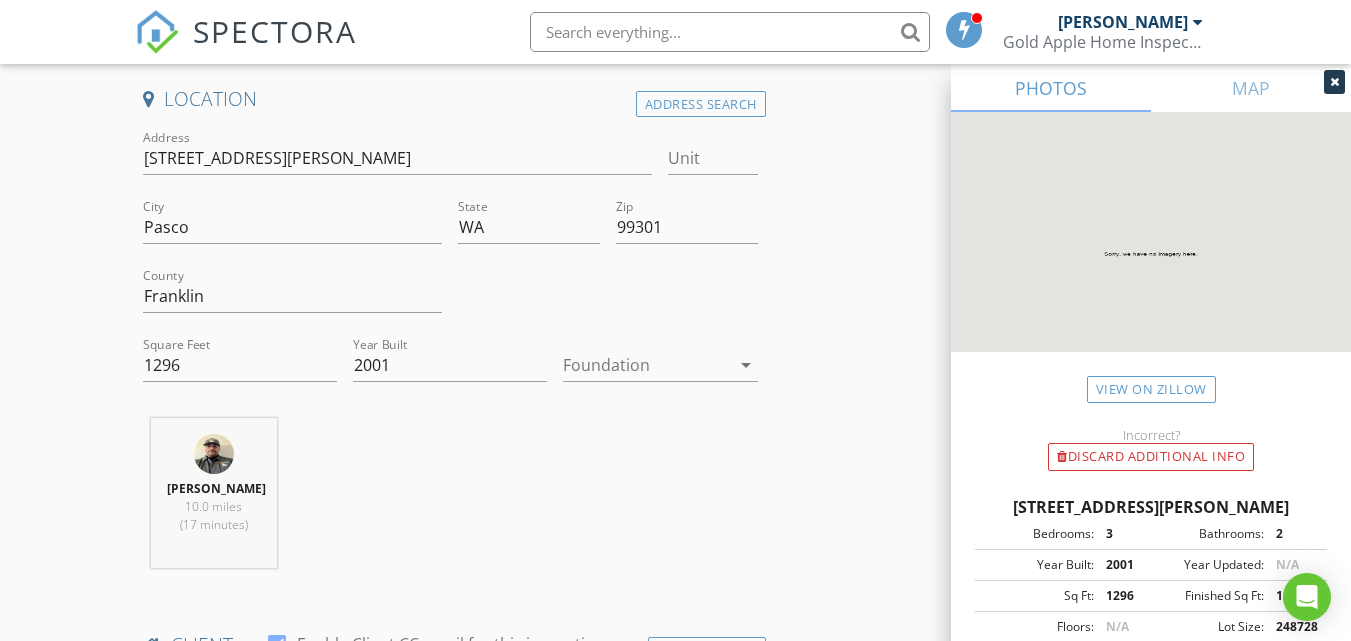 click on "arrow_drop_down" at bounding box center [746, 365] 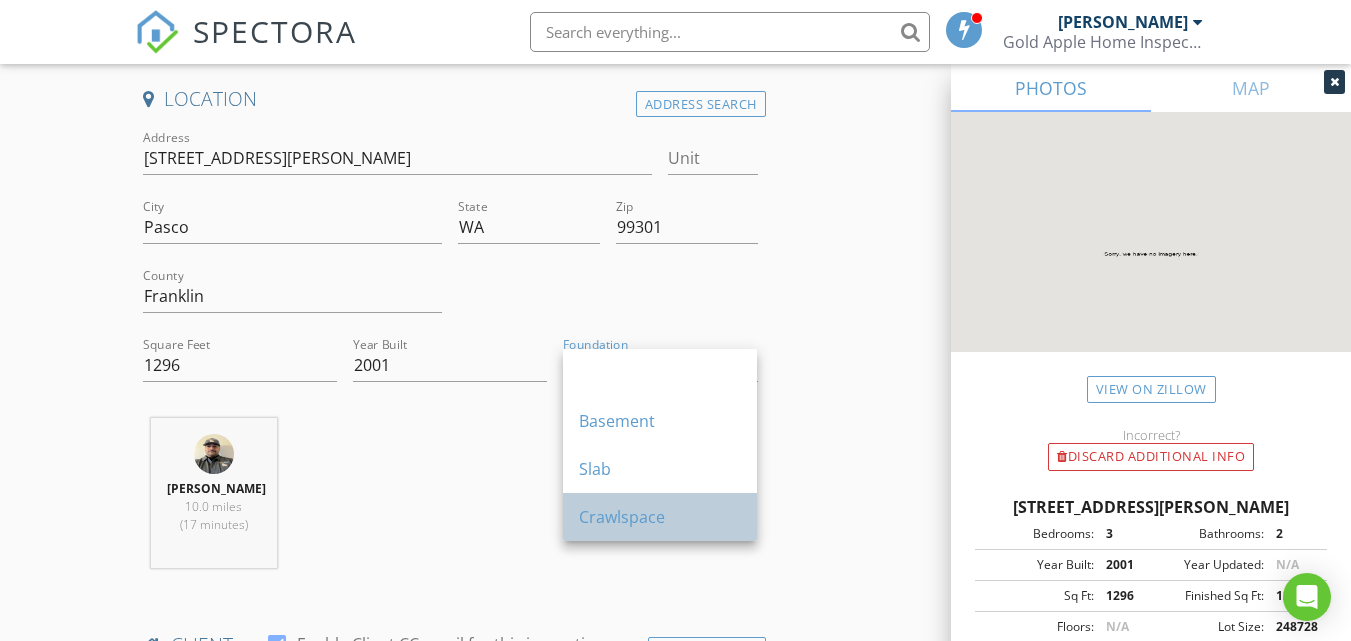 click on "Crawlspace" at bounding box center (660, 517) 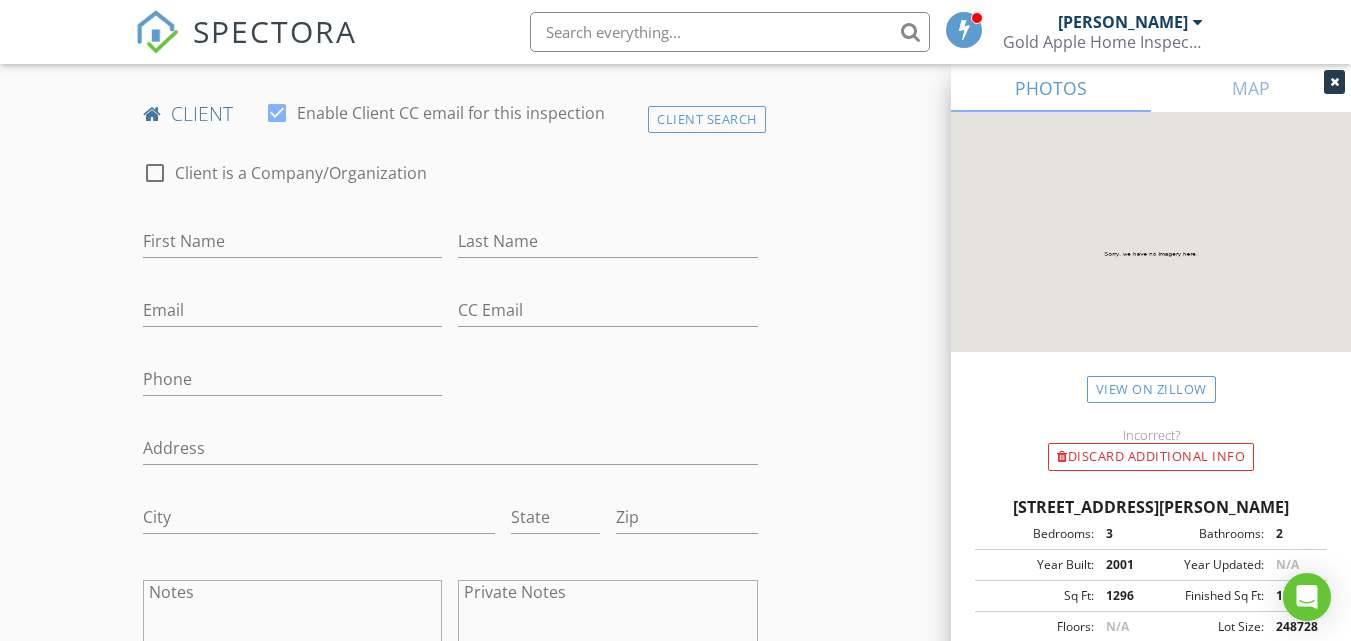 scroll, scrollTop: 1002, scrollLeft: 0, axis: vertical 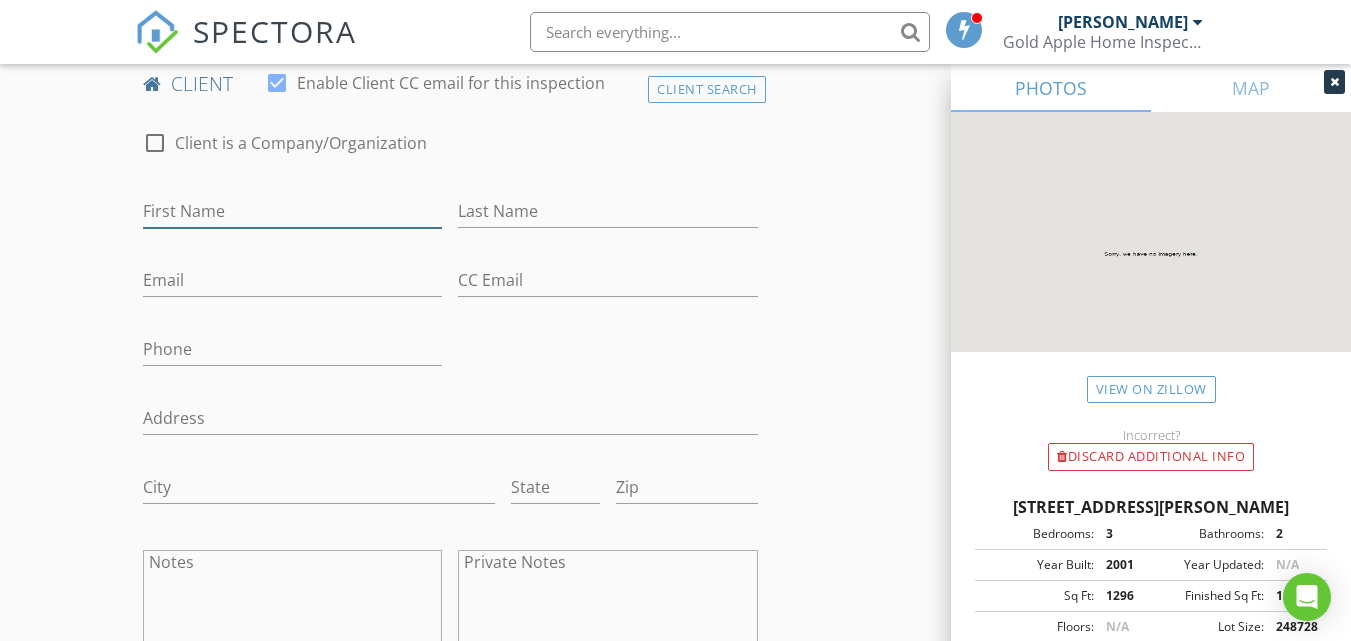 click on "First Name" at bounding box center [292, 211] 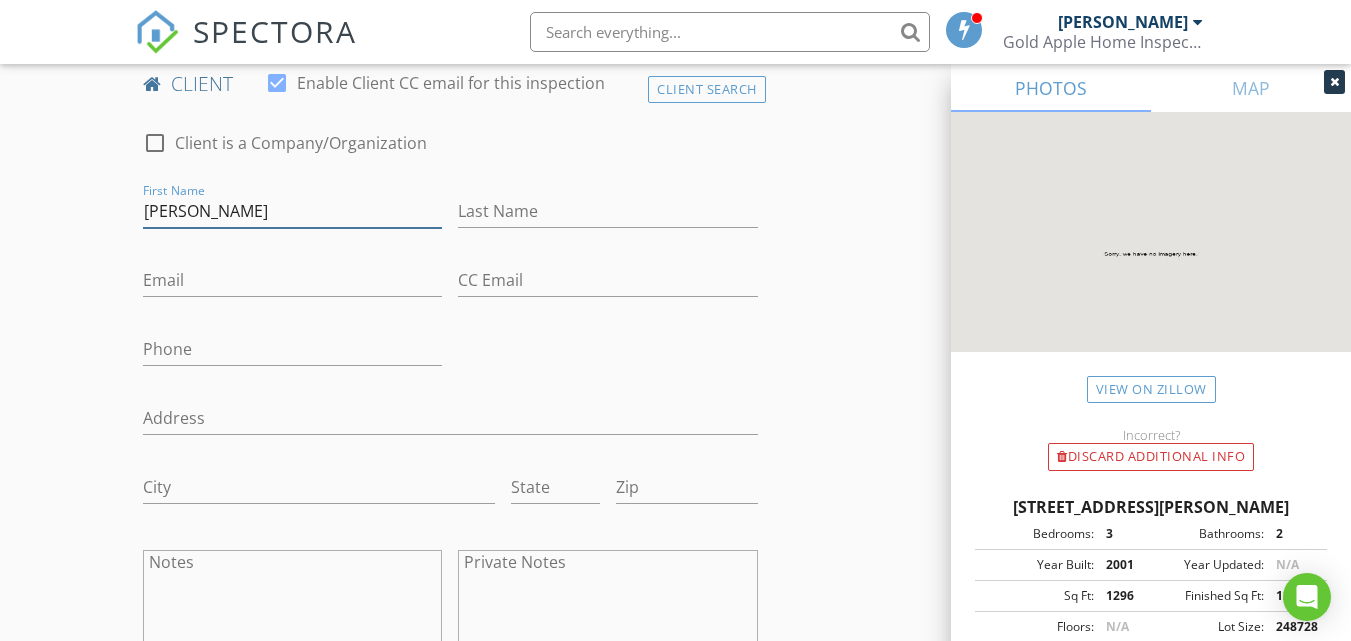 type on "Gloria" 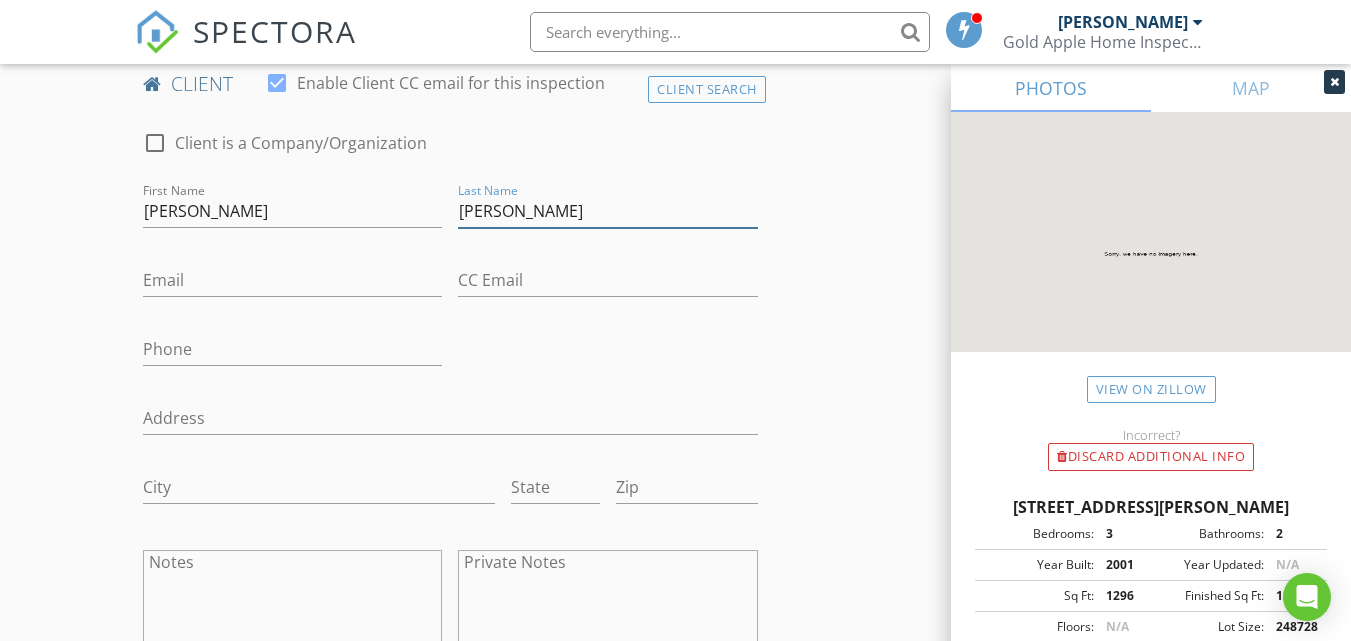 type on "Barajas" 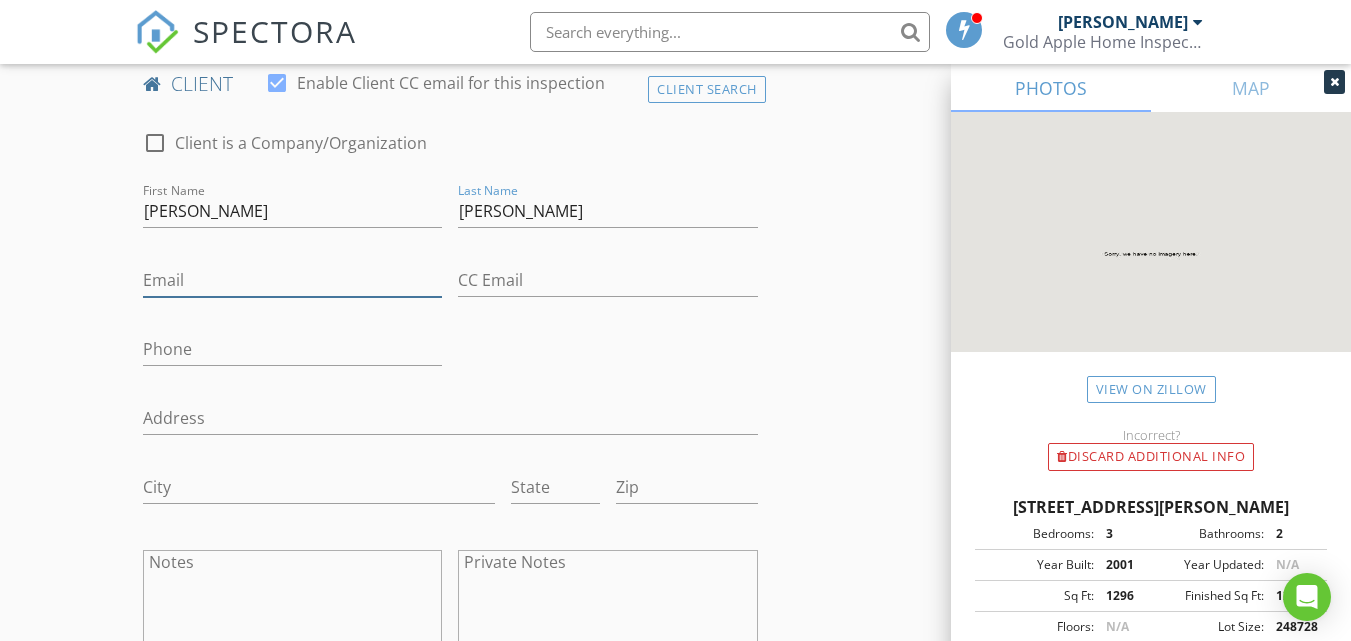 click on "Email" at bounding box center (292, 280) 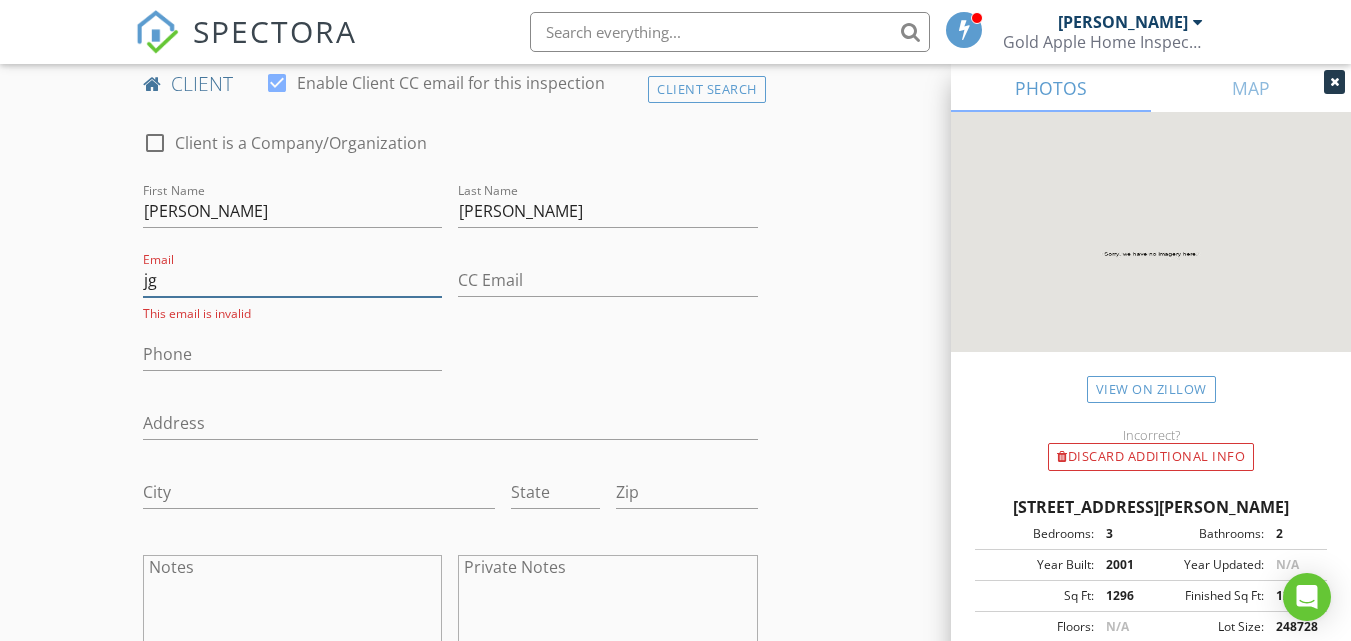 type on "j" 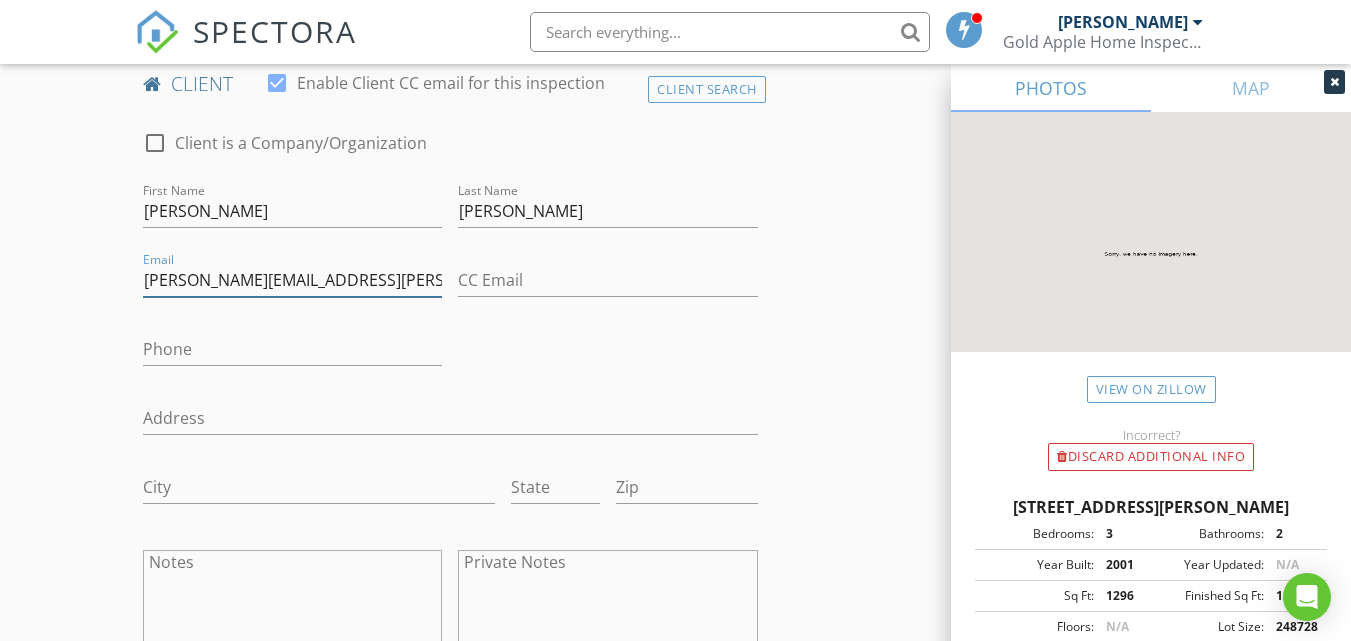 type on "gloria.manzo@icould.com" 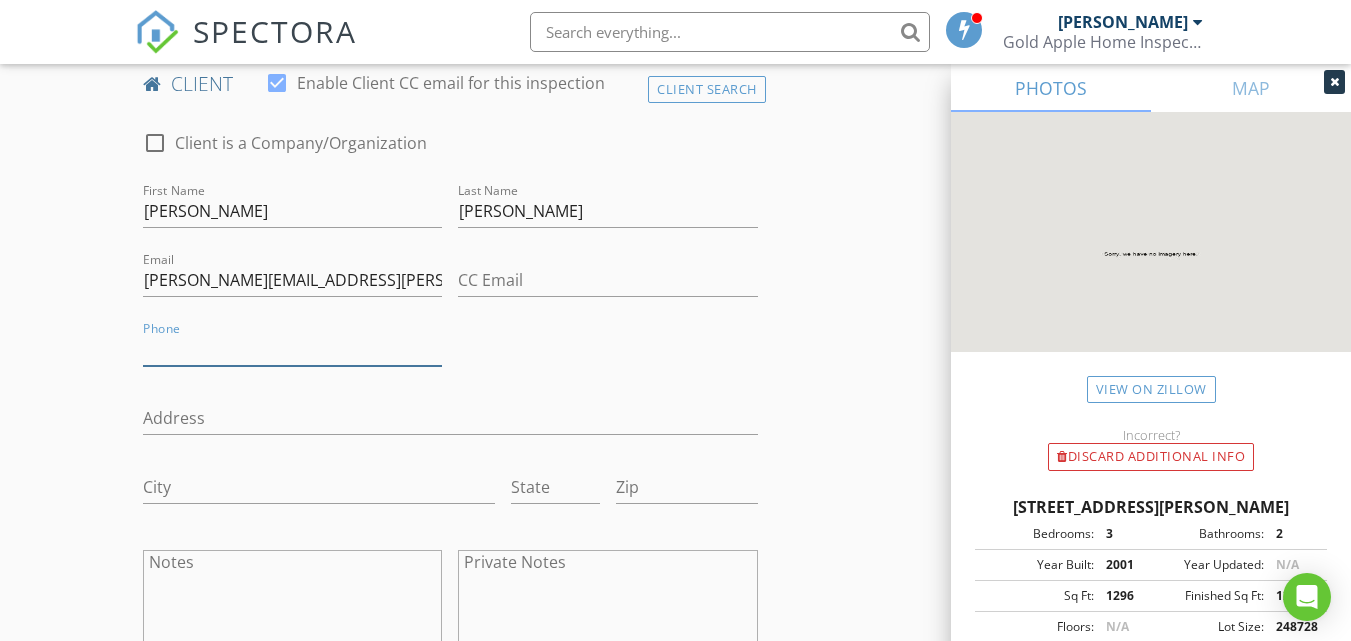 click on "Phone" at bounding box center [292, 349] 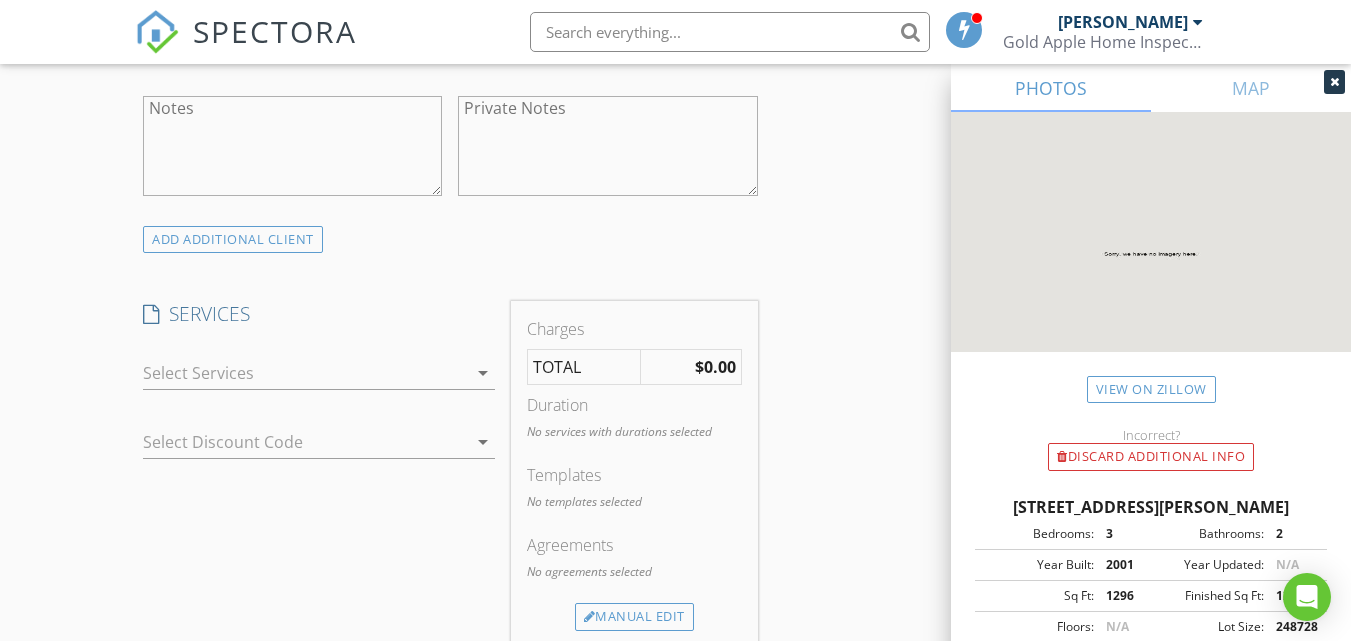 scroll, scrollTop: 1523, scrollLeft: 0, axis: vertical 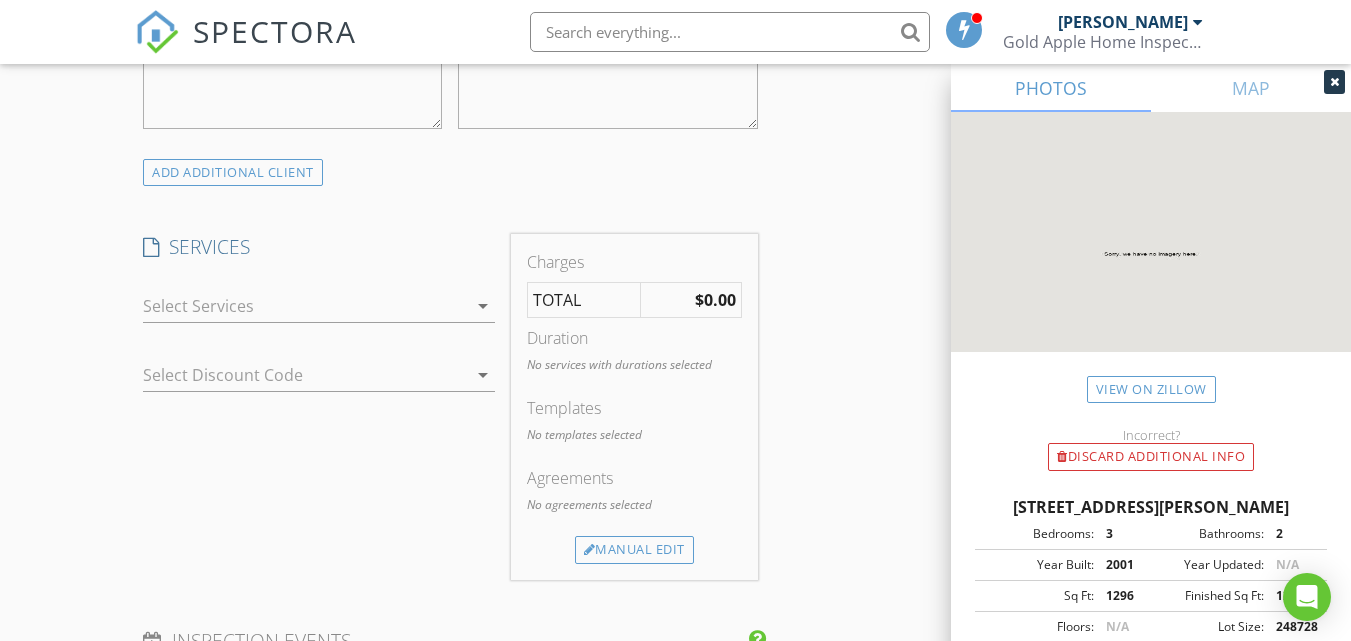 type on "509-400-2020" 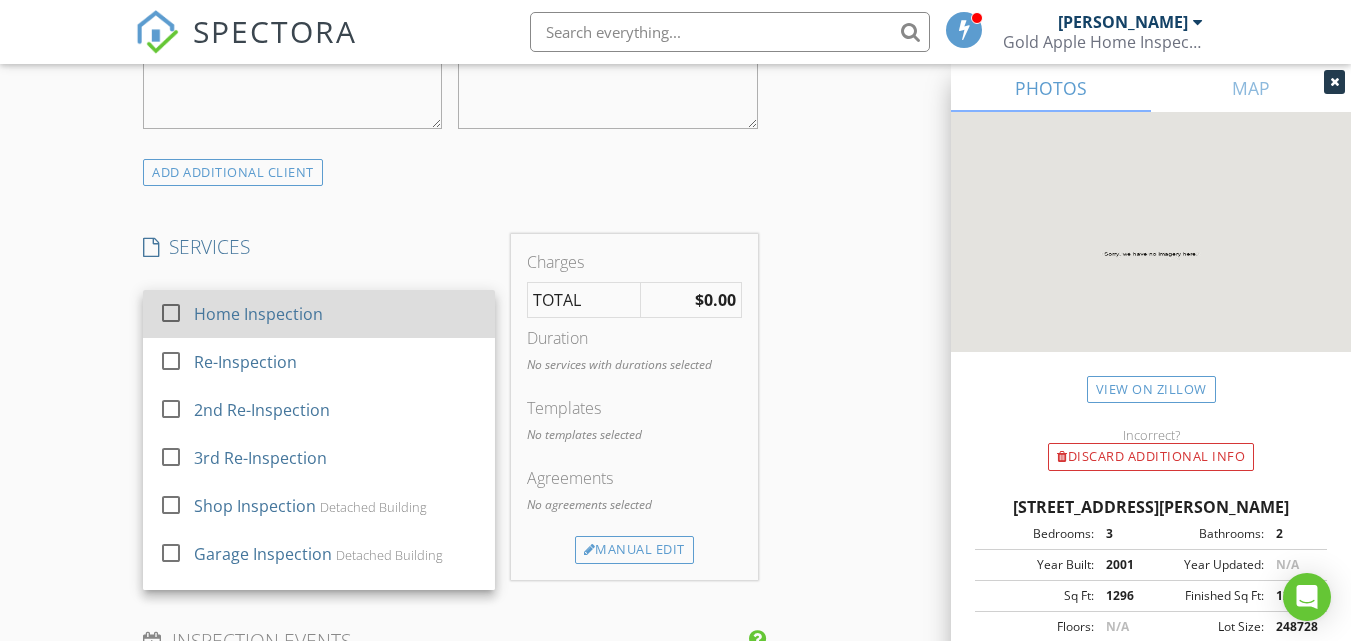 click on "Home Inspection" at bounding box center (336, 314) 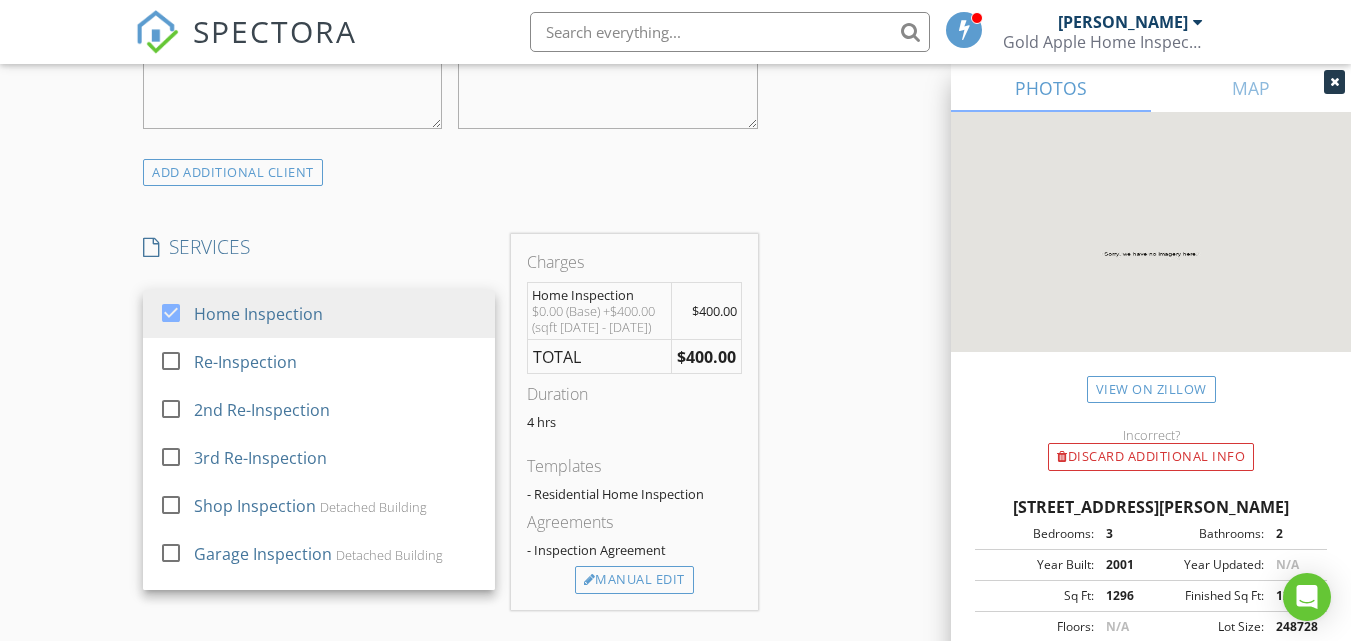 click on "New Inspection
Click here to use the New Order Form
INSPECTOR(S)
check_box   Raul Zambrano   PRIMARY   Raul Zambrano arrow_drop_down   check_box_outline_blank Raul Zambrano specifically requested
Date/Time
07/14/2025 9:00 AM
Location
Address Search       Address 51 Metcalf Rd   Unit   City Pasco   State WA   Zip 99301   County Franklin     Square Feet 1296   Year Built 2001   Foundation Crawlspace arrow_drop_down     Raul Zambrano     10.0 miles     (17 minutes)
client
check_box Enable Client CC email for this inspection   Client Search     check_box_outline_blank Client is a Company/Organization     First Name Gloria   Last Name Barajas   Email gloria.manzo@icould.com   CC Email   Phone 509-400-2020   Address   City   State   Zip       Notes   Private Notes
ADD ADDITIONAL client
check_box" at bounding box center [675, 423] 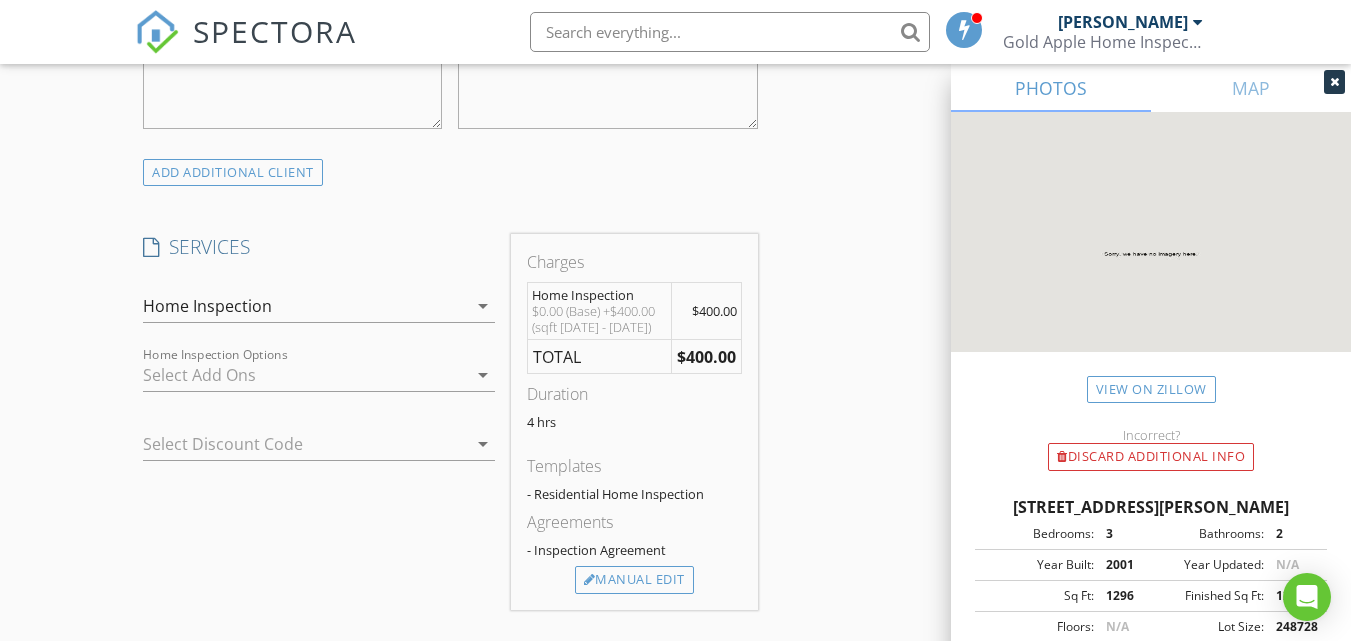 click on "arrow_drop_down" at bounding box center [483, 375] 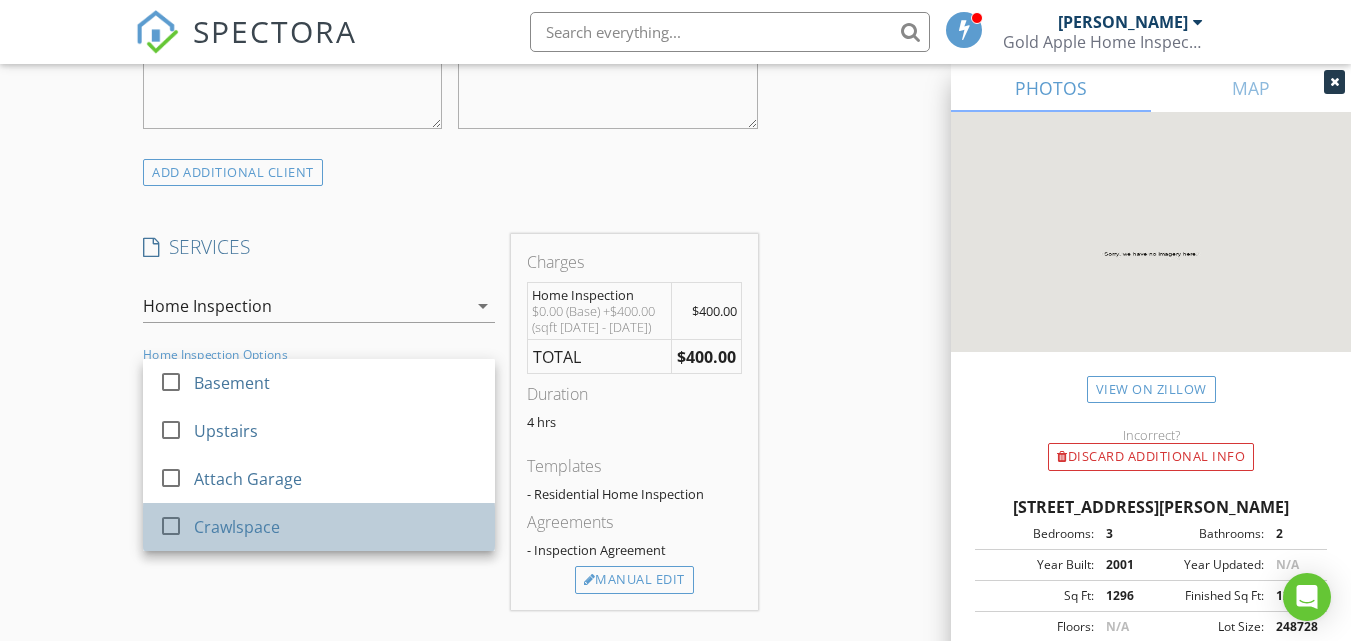 click on "Crawlspace" at bounding box center (336, 527) 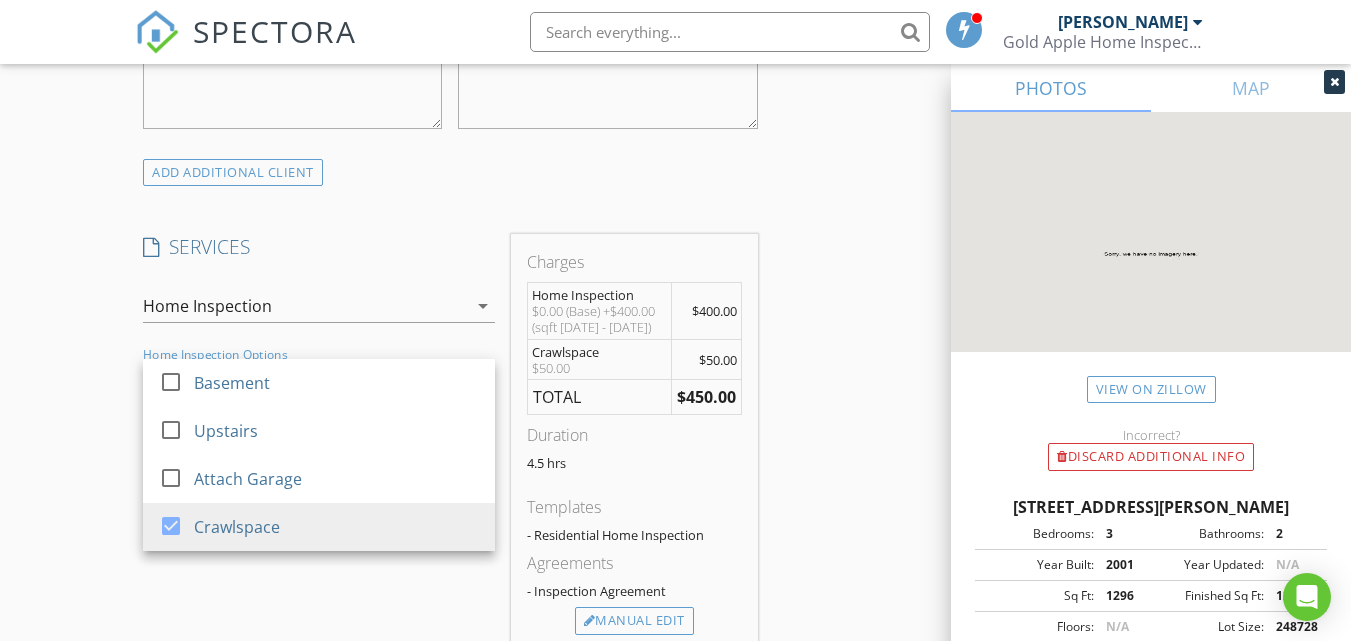click on "SERVICES
check_box   Home Inspection   check_box_outline_blank   Re-Inspection    check_box_outline_blank   2nd Re-Inspection    check_box_outline_blank   3rd Re-Inspection    check_box_outline_blank   Shop Inspection   Detached Building check_box_outline_blank   Garage Inspection   Detached Building check_box_outline_blank   Shed Inspection   Detached Building check_box_outline_blank   Pump House Inspection   Detached Building check_box_outline_blank   Barn Inspection   Detached Building check_box_outline_blank   Mother in-Law Suite Inspection   Detached Building check_box_outline_blank   Partial Inspection    Home  check_box_outline_blank   Pool Inspection   check_box_outline_blank   Spa Inspection   check_box_outline_blank   Pergola Inspection   Home Inspection arrow_drop_down   check_box_outline_blank   Basement    check_box_outline_blank   Upstairs   check_box_outline_blank   Attach Garage   check_box   Crawlspace   Home Inspection Options Crawlspace arrow_drop_down" at bounding box center (319, 442) 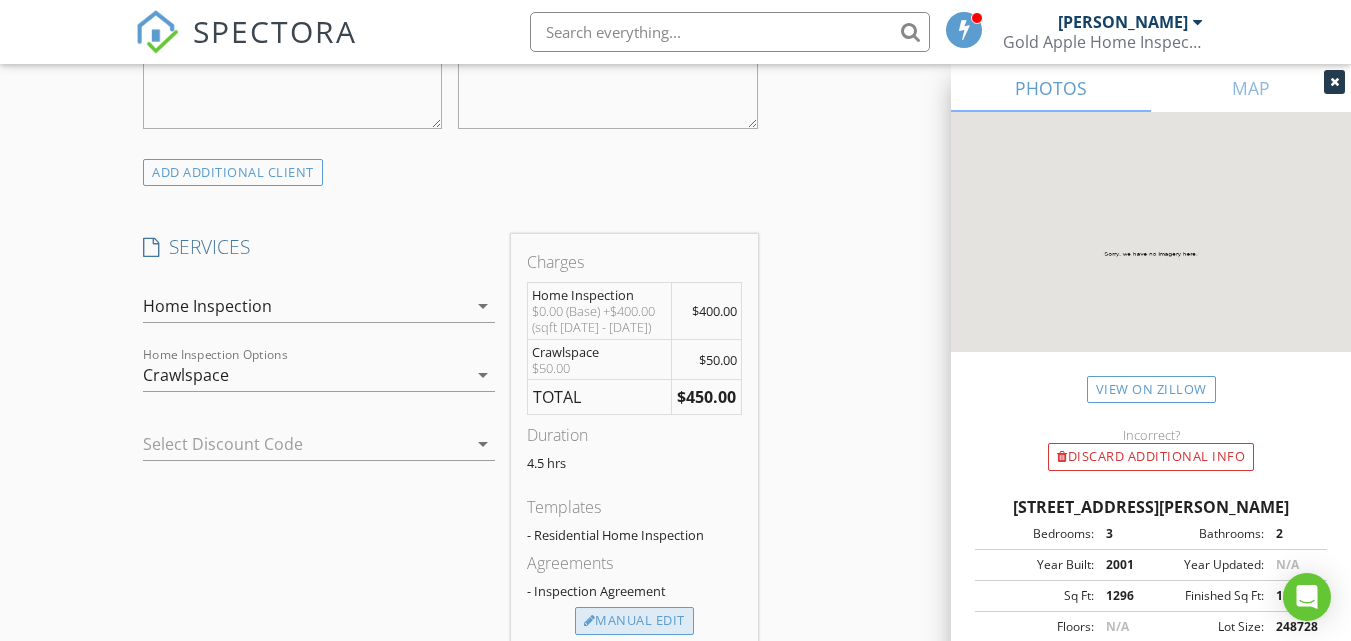 click on "Manual Edit" at bounding box center (634, 621) 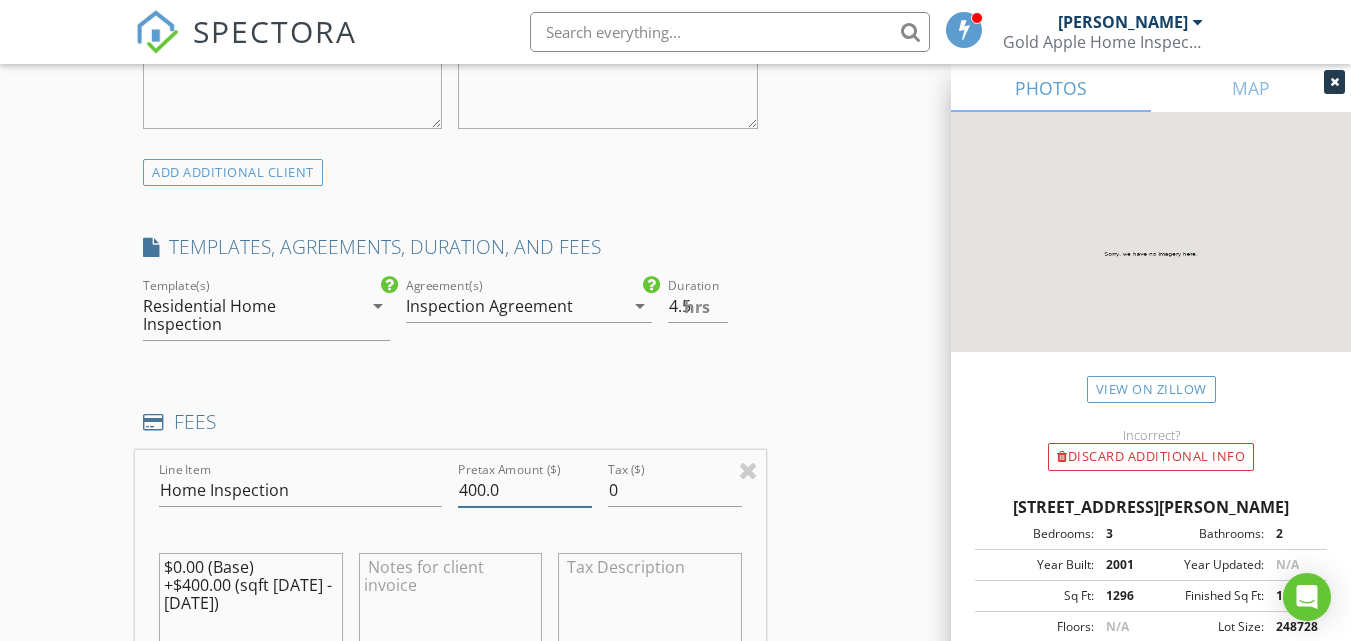 click on "400.0" at bounding box center [525, 490] 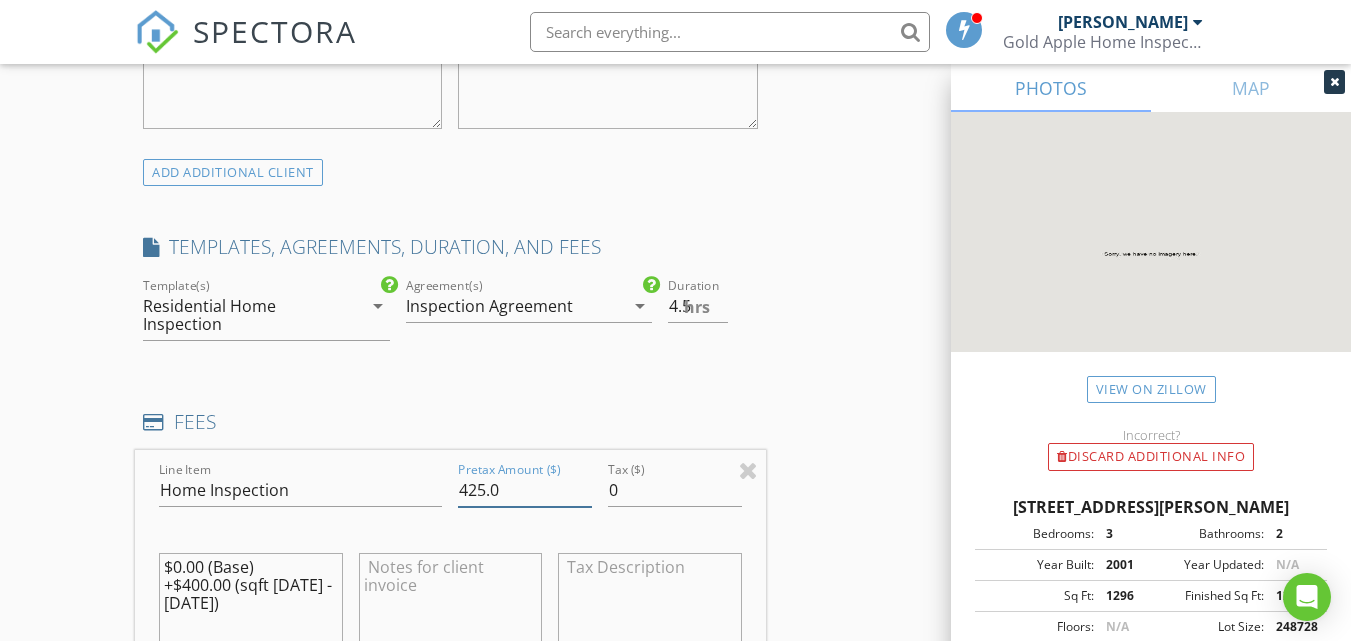 scroll, scrollTop: 2083, scrollLeft: 0, axis: vertical 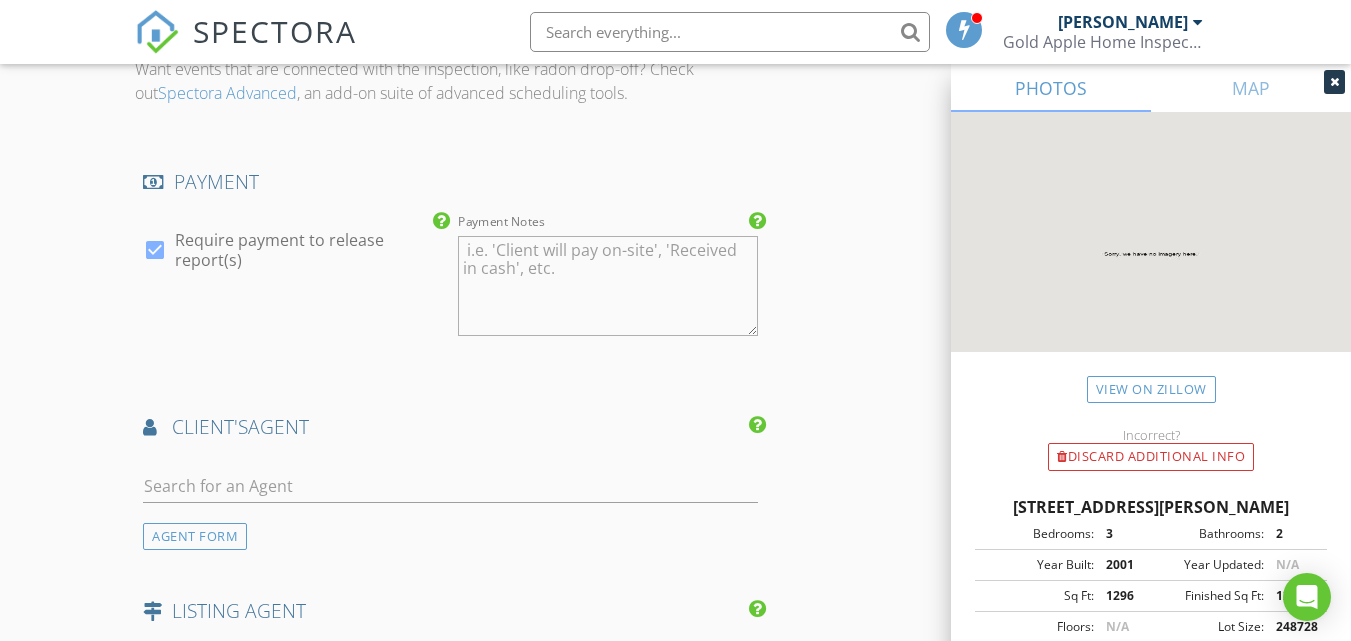 type on "425.0" 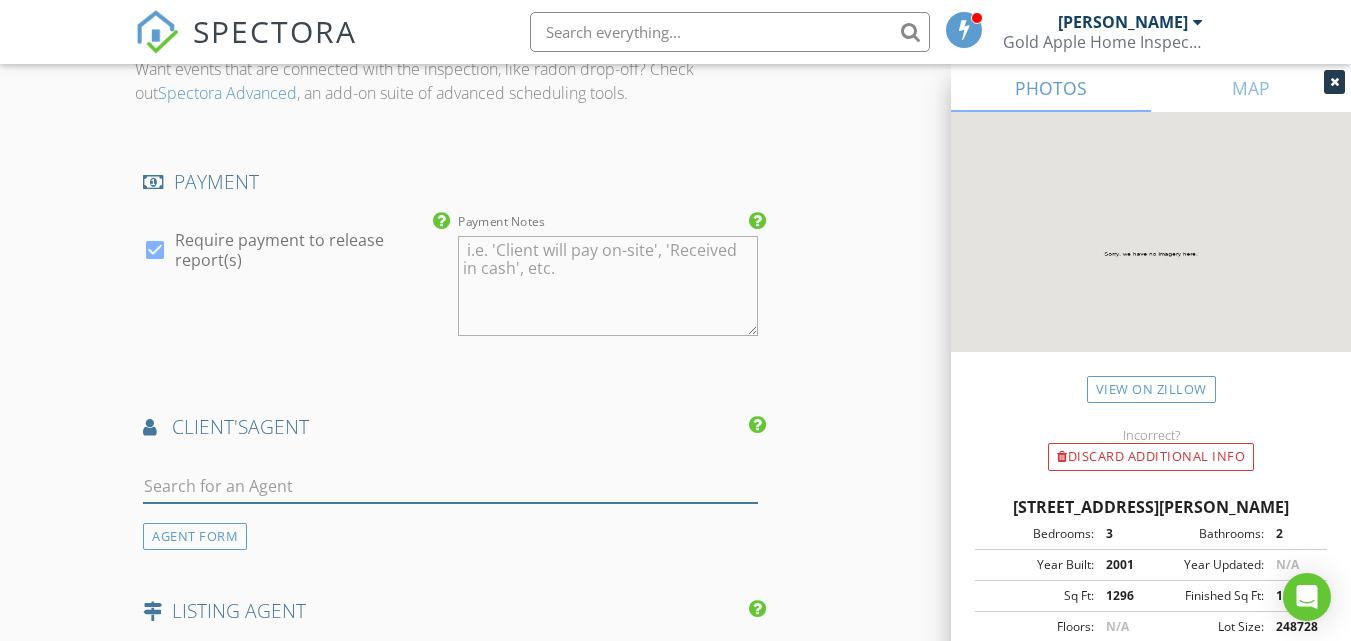 click at bounding box center [450, 486] 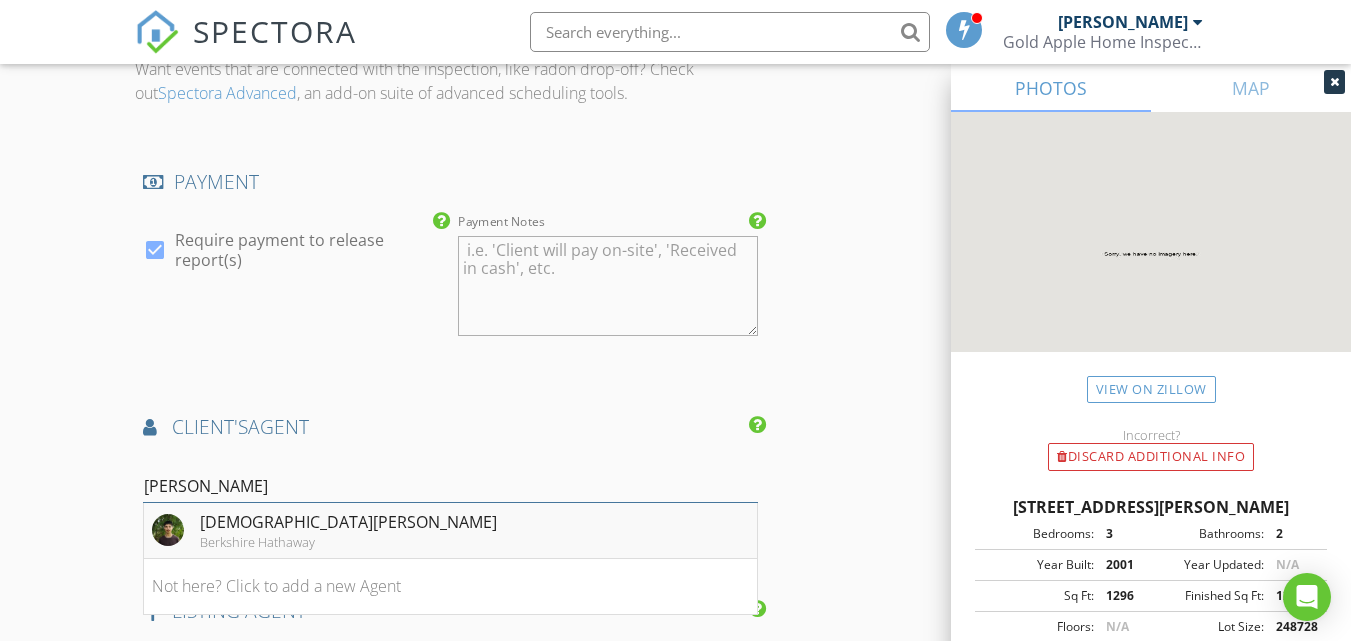 type on "Chris" 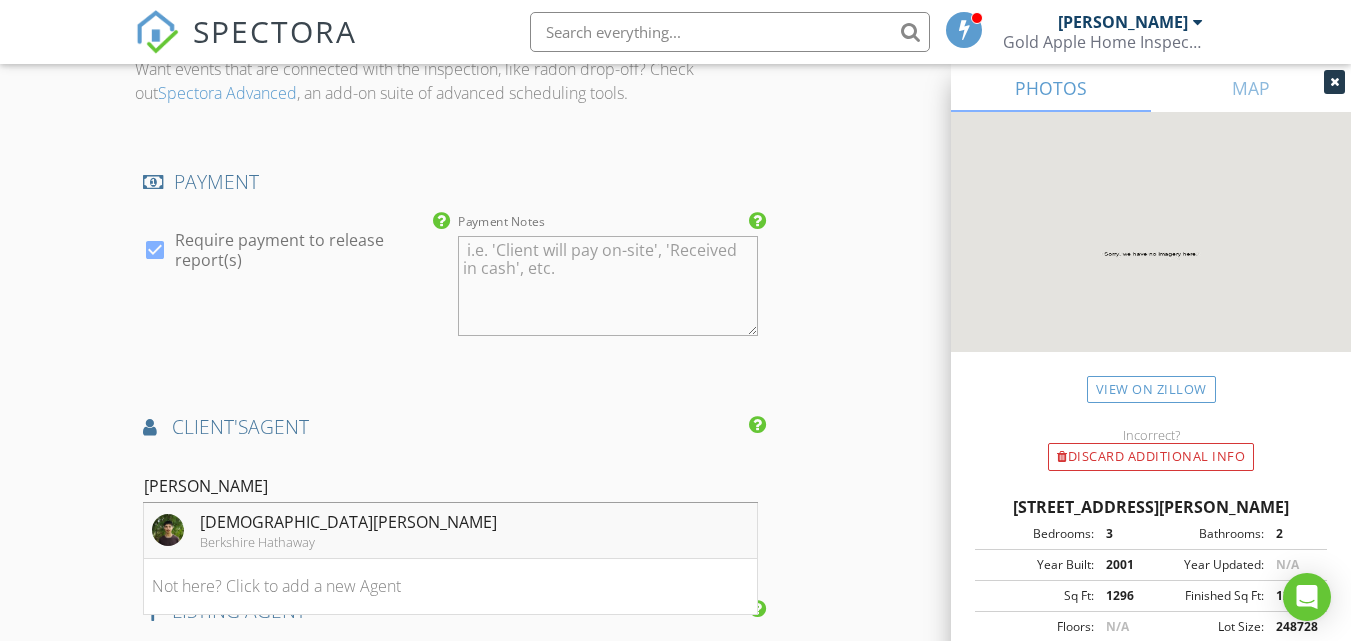 click on "Christian Sanchez" at bounding box center [348, 522] 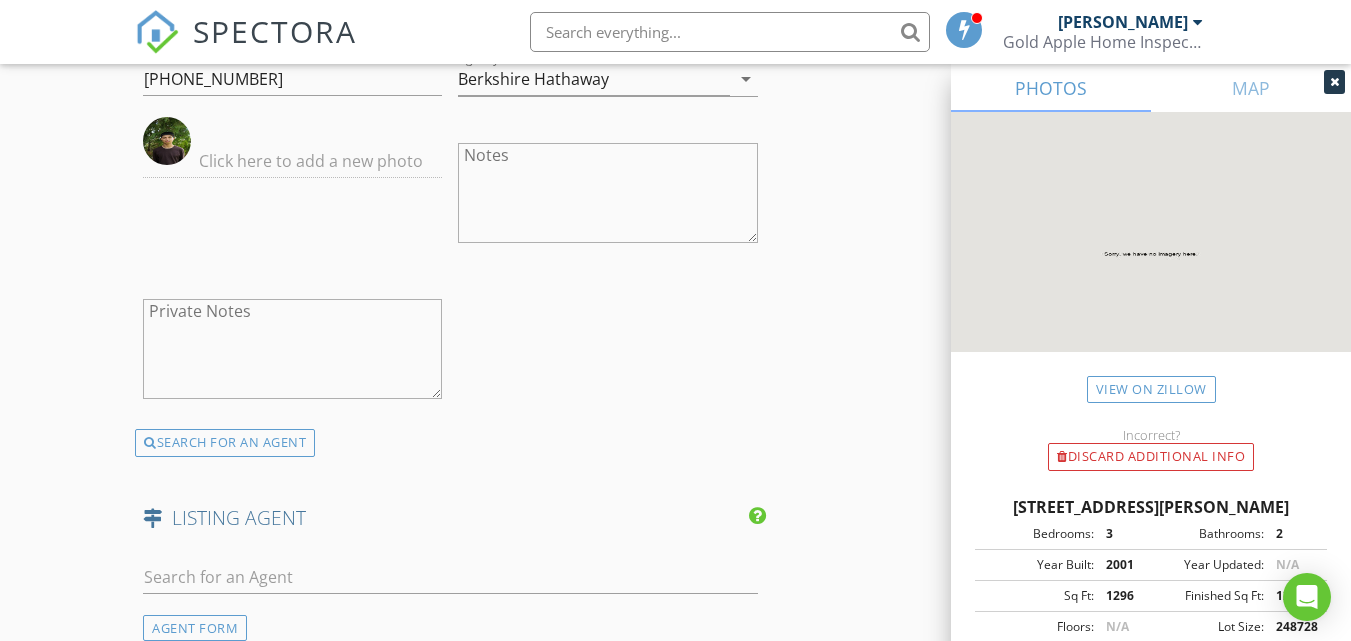 scroll, scrollTop: 3218, scrollLeft: 0, axis: vertical 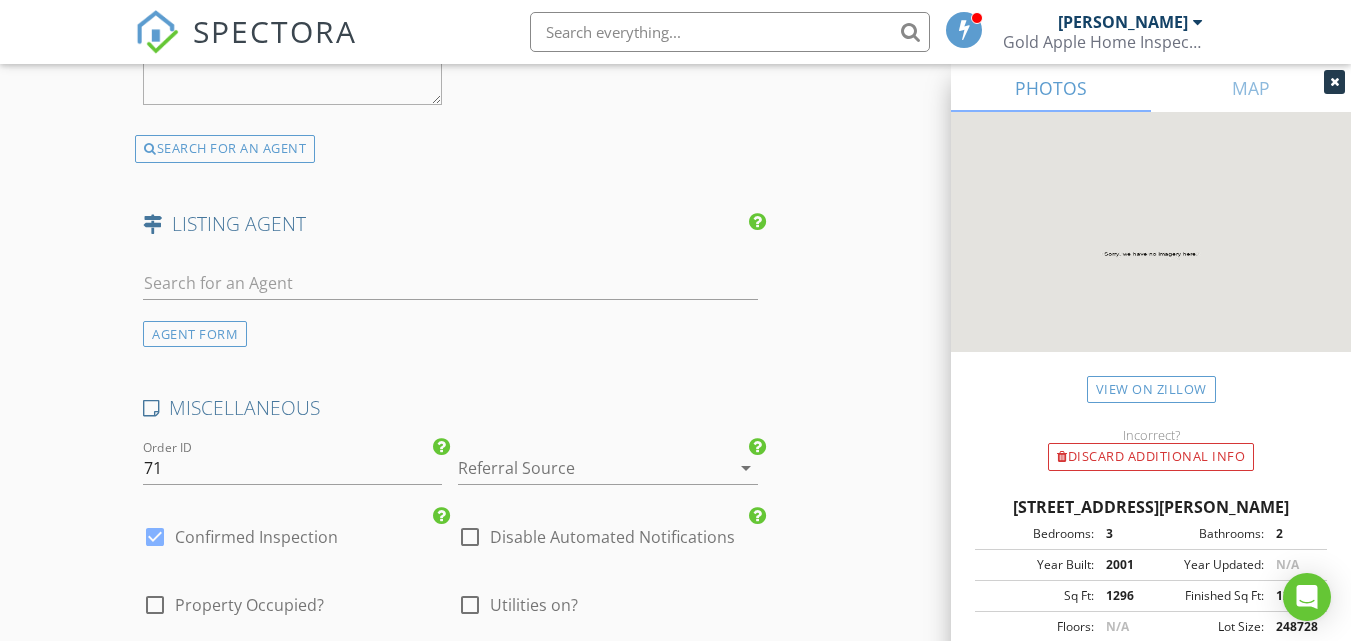 click on "arrow_drop_down" at bounding box center [746, 468] 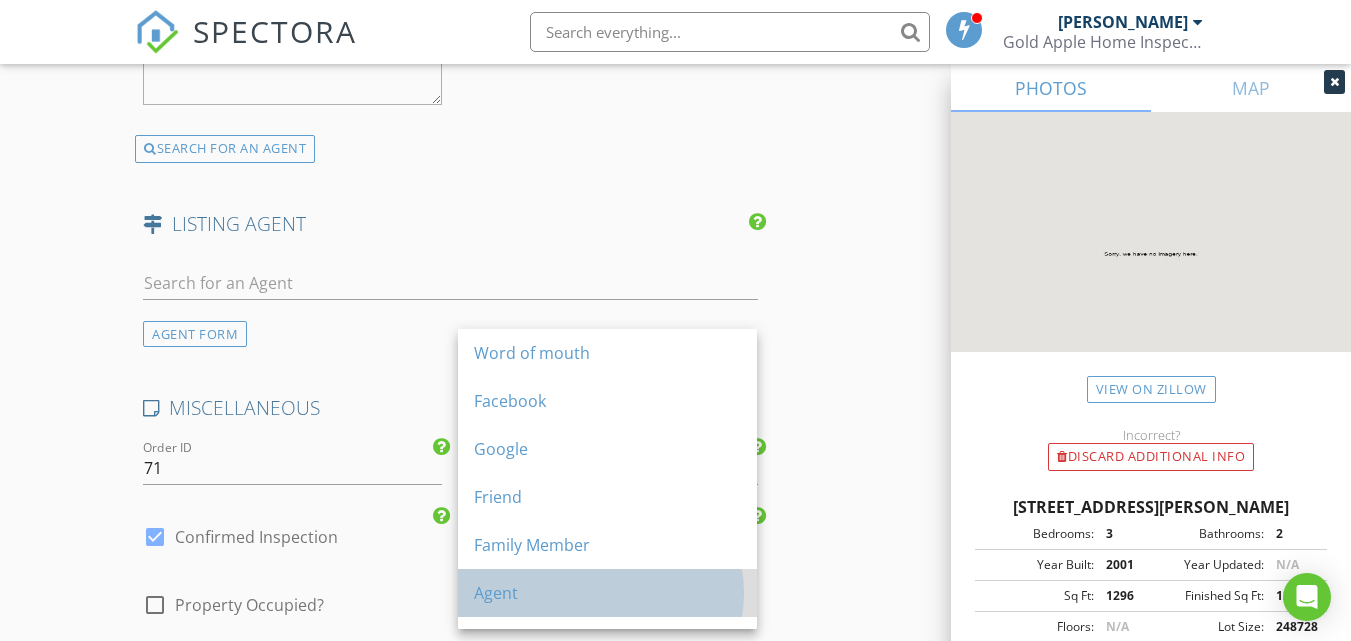 click on "Agent" at bounding box center (607, 593) 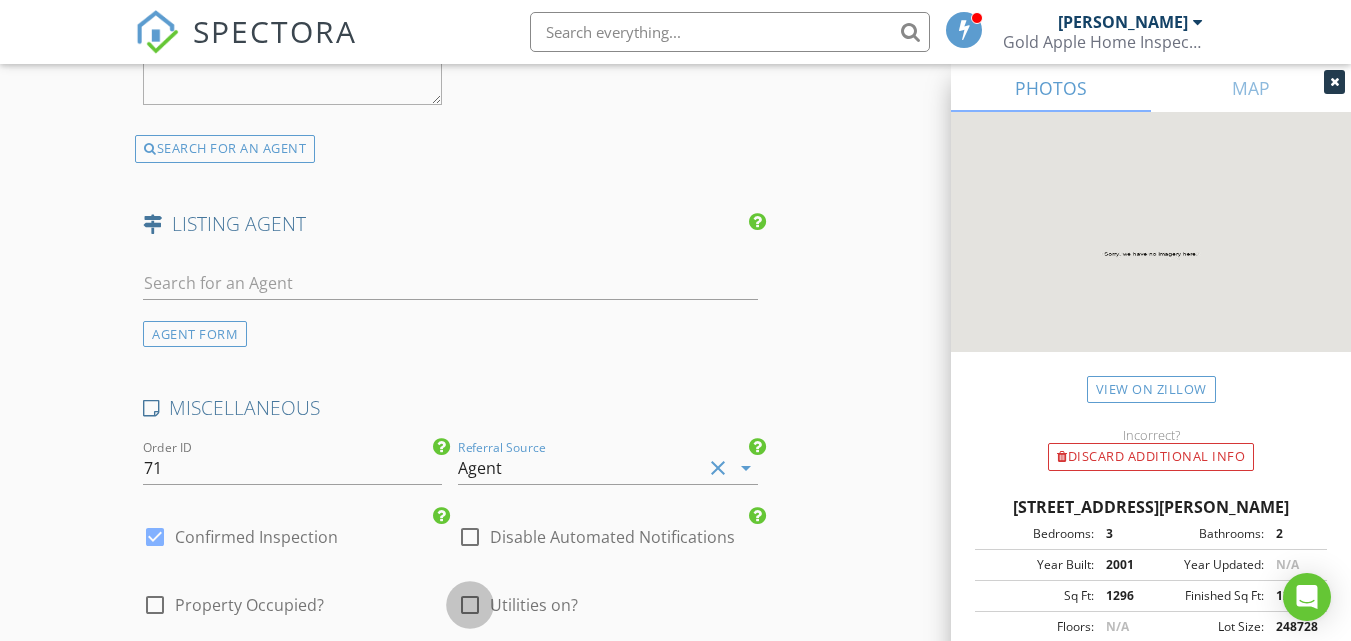 click at bounding box center [470, 605] 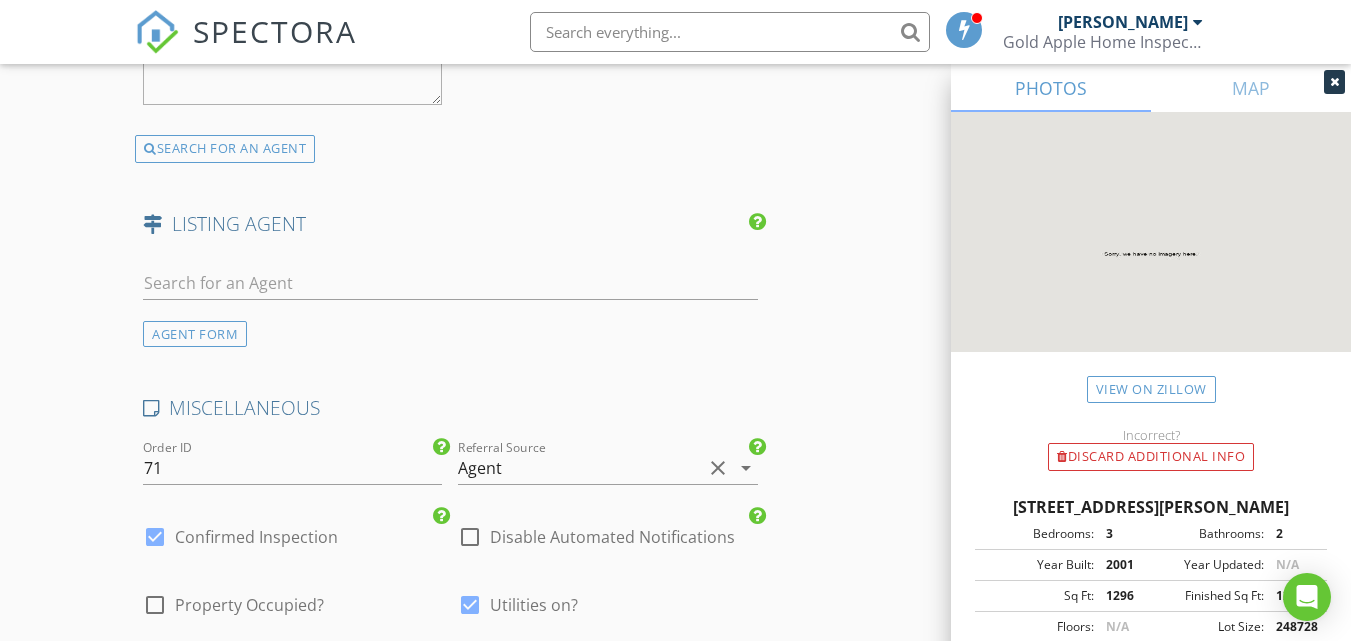 type on "4.5" 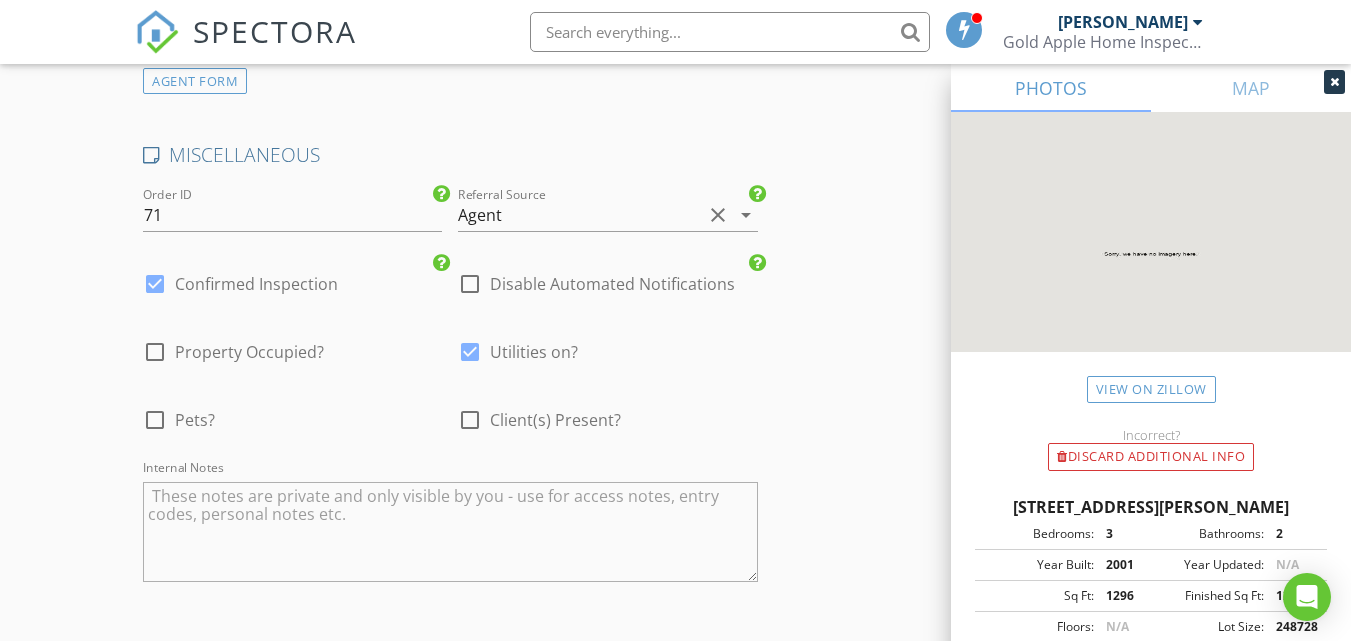scroll, scrollTop: 3805, scrollLeft: 0, axis: vertical 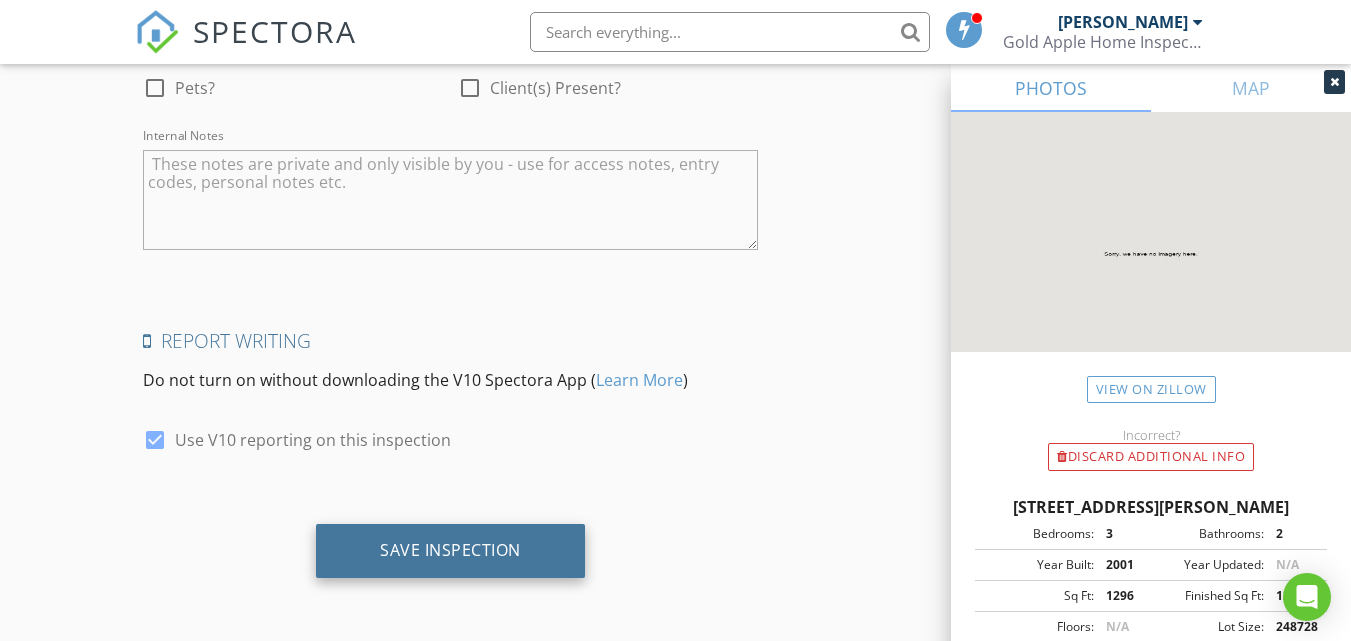 click on "Save Inspection" at bounding box center [450, 550] 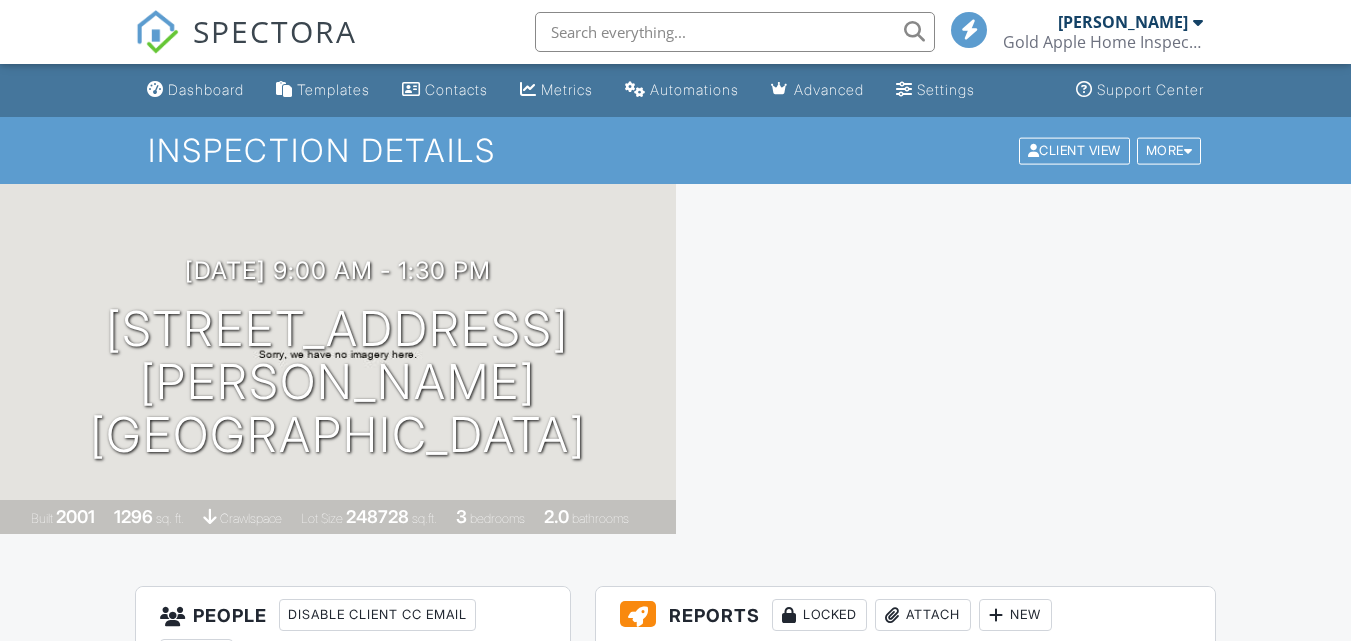 scroll, scrollTop: 0, scrollLeft: 0, axis: both 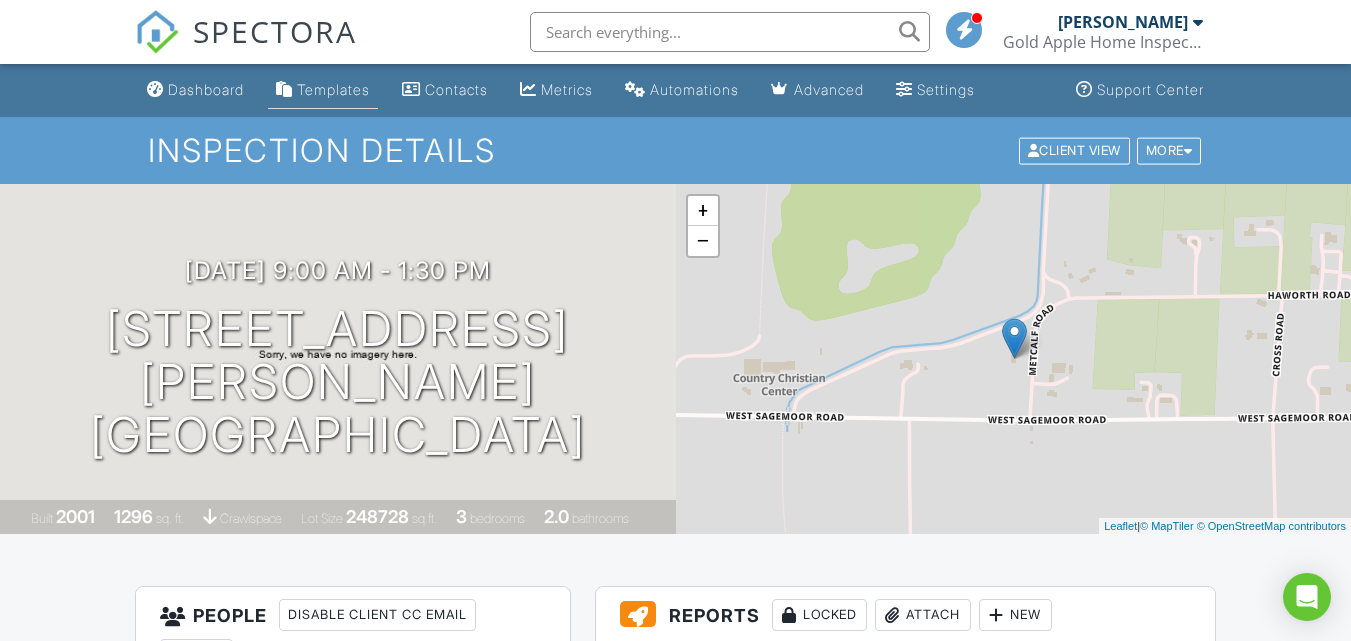 click on "Templates" at bounding box center [333, 89] 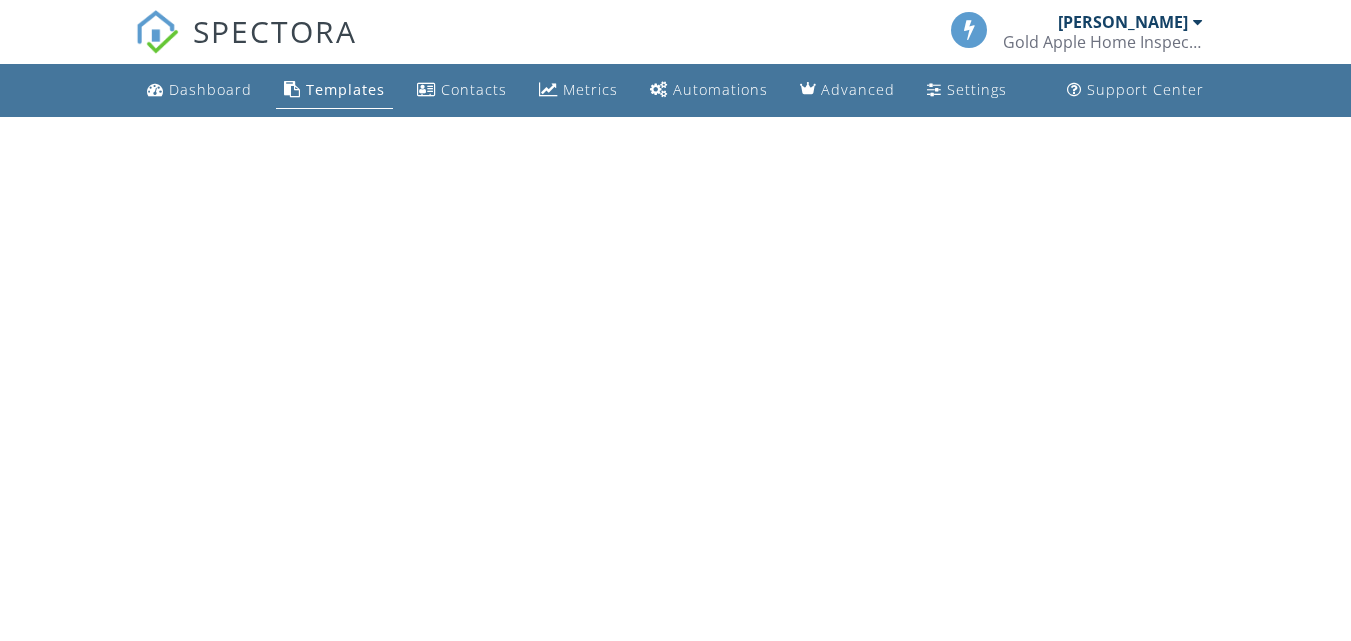 scroll, scrollTop: 0, scrollLeft: 0, axis: both 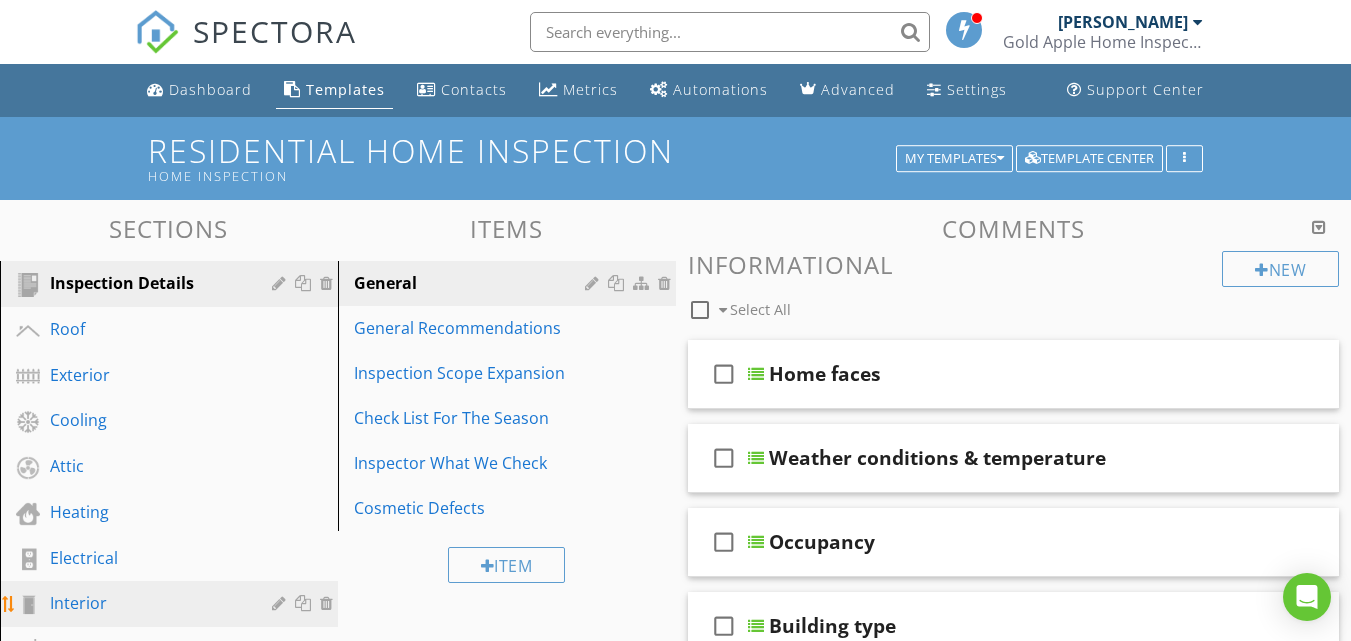 click on "Interior" at bounding box center (146, 603) 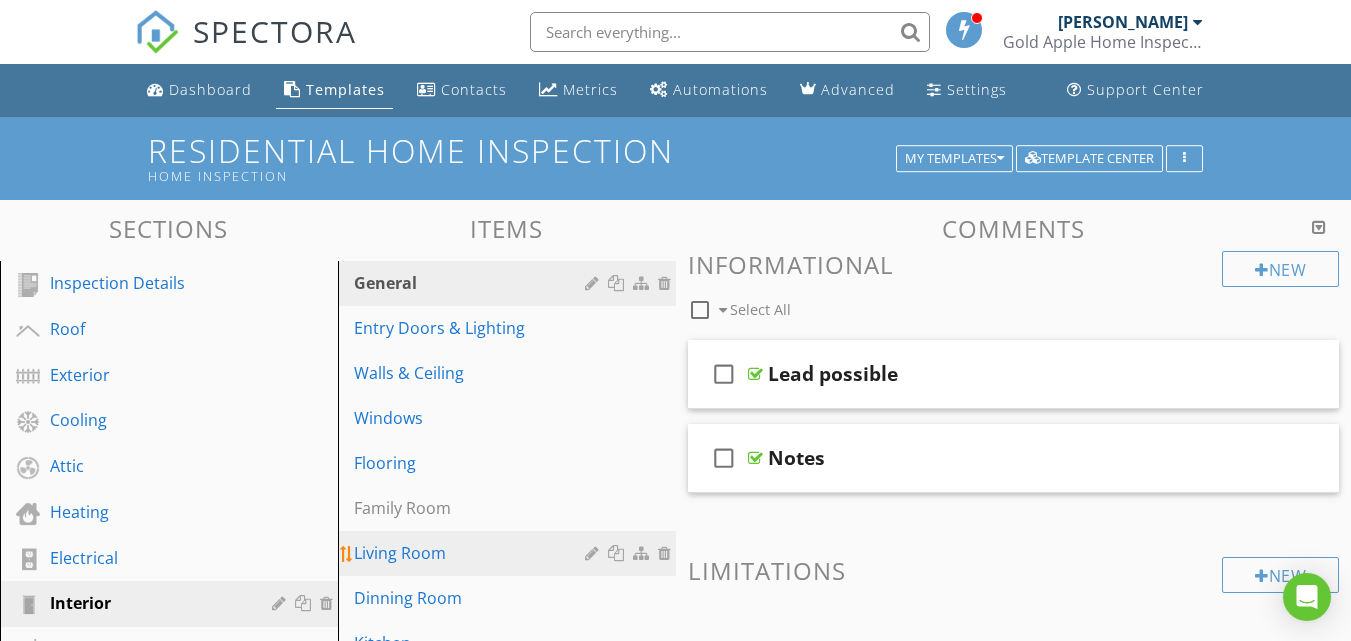 click on "Living Room" at bounding box center (472, 553) 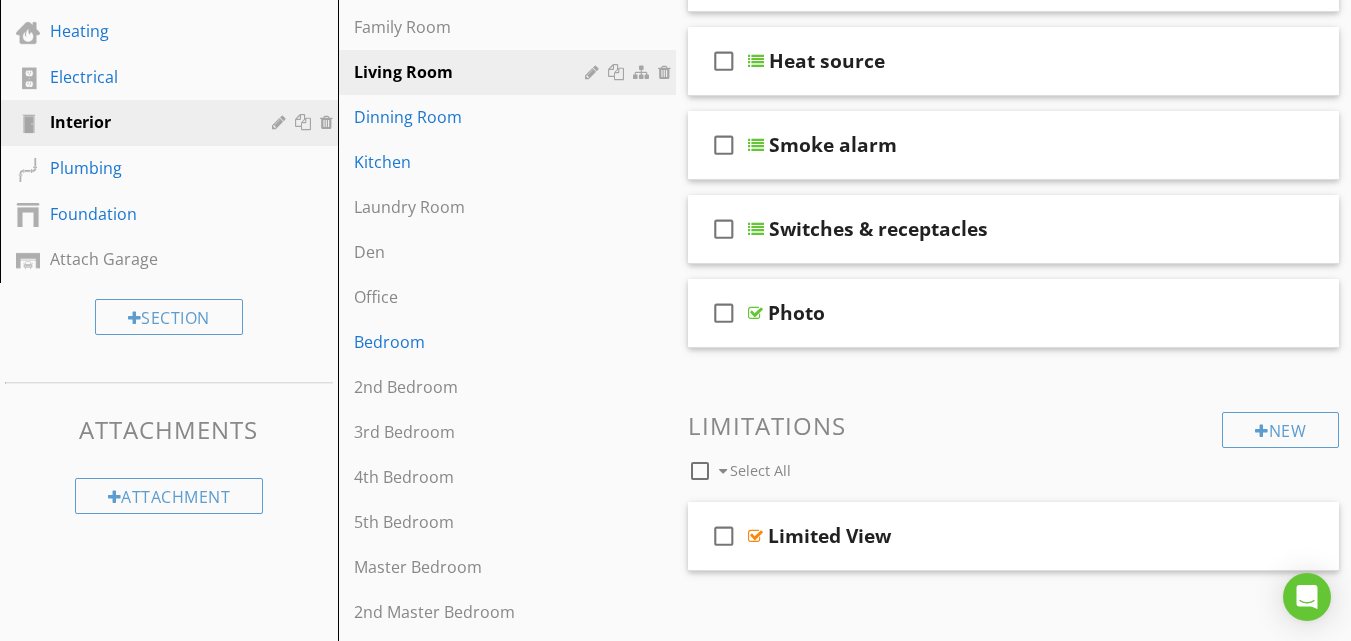scroll, scrollTop: 548, scrollLeft: 0, axis: vertical 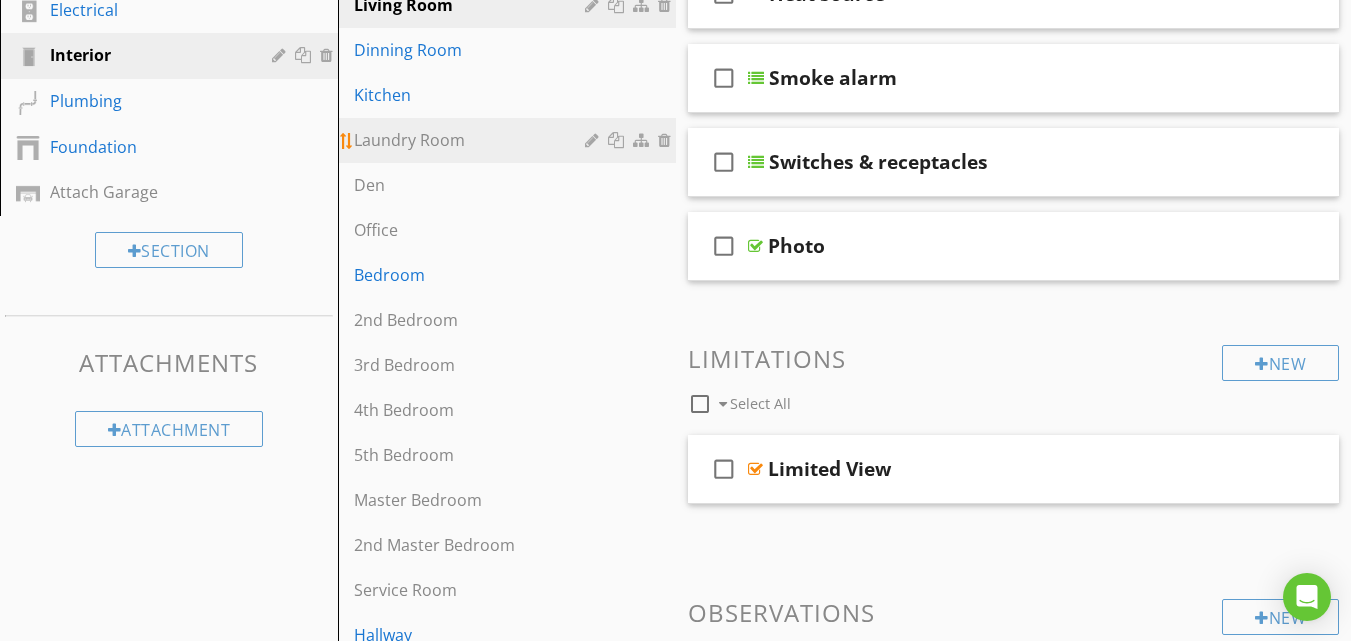 click on "Laundry Room" at bounding box center [472, 140] 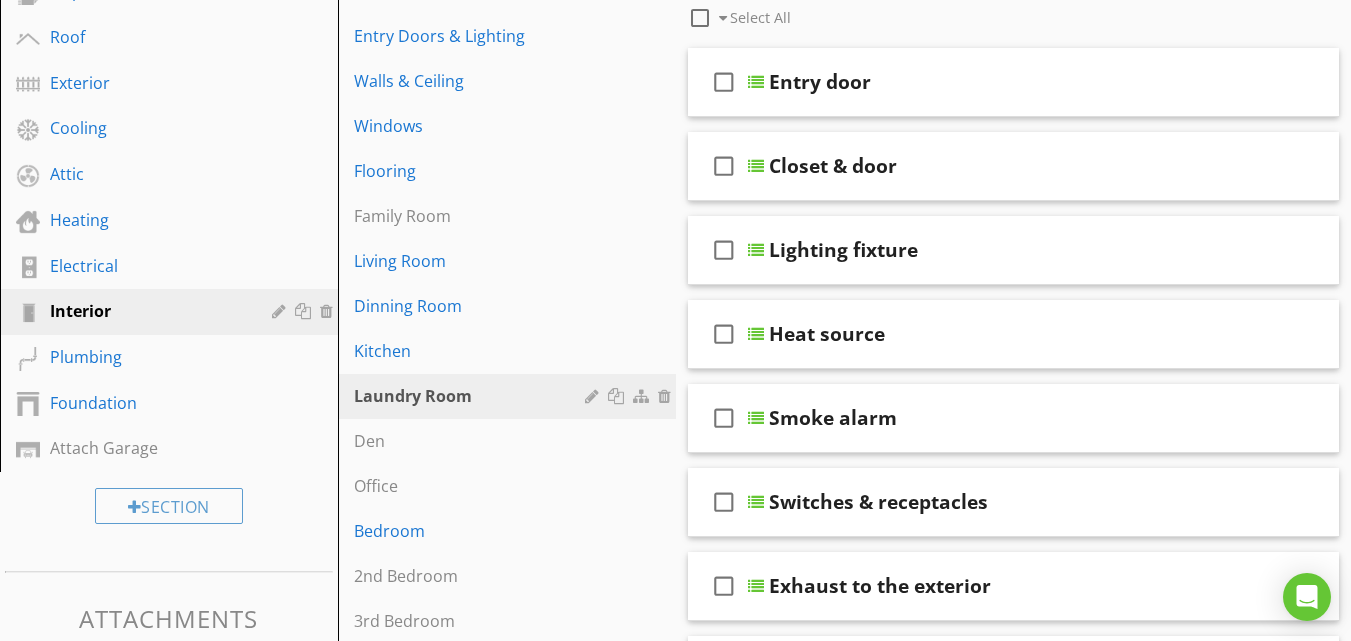 scroll, scrollTop: 268, scrollLeft: 0, axis: vertical 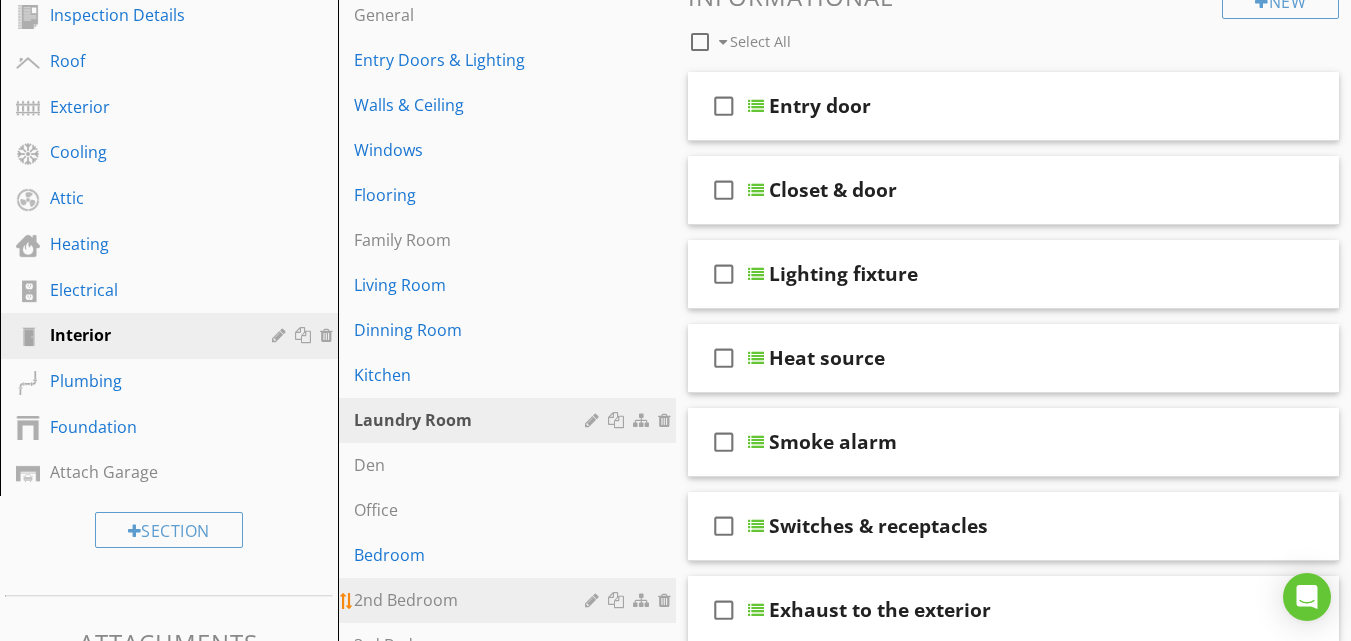 click on "2nd Bedroom" at bounding box center (472, 600) 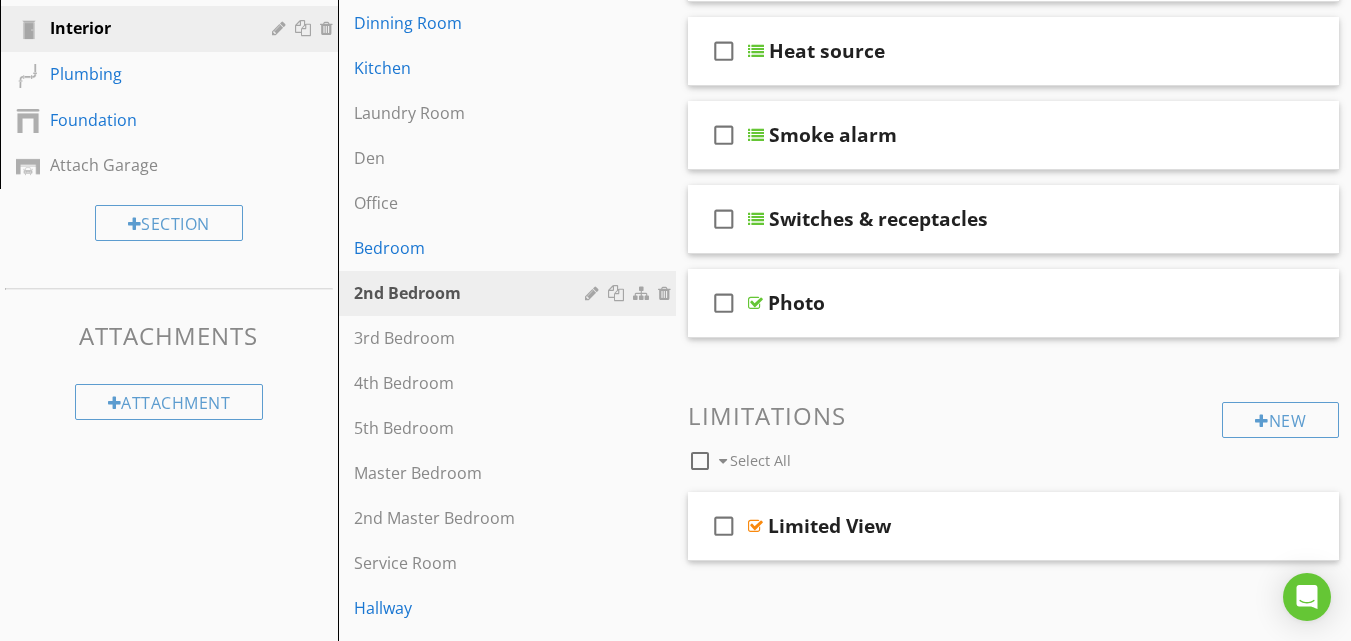 scroll, scrollTop: 589, scrollLeft: 0, axis: vertical 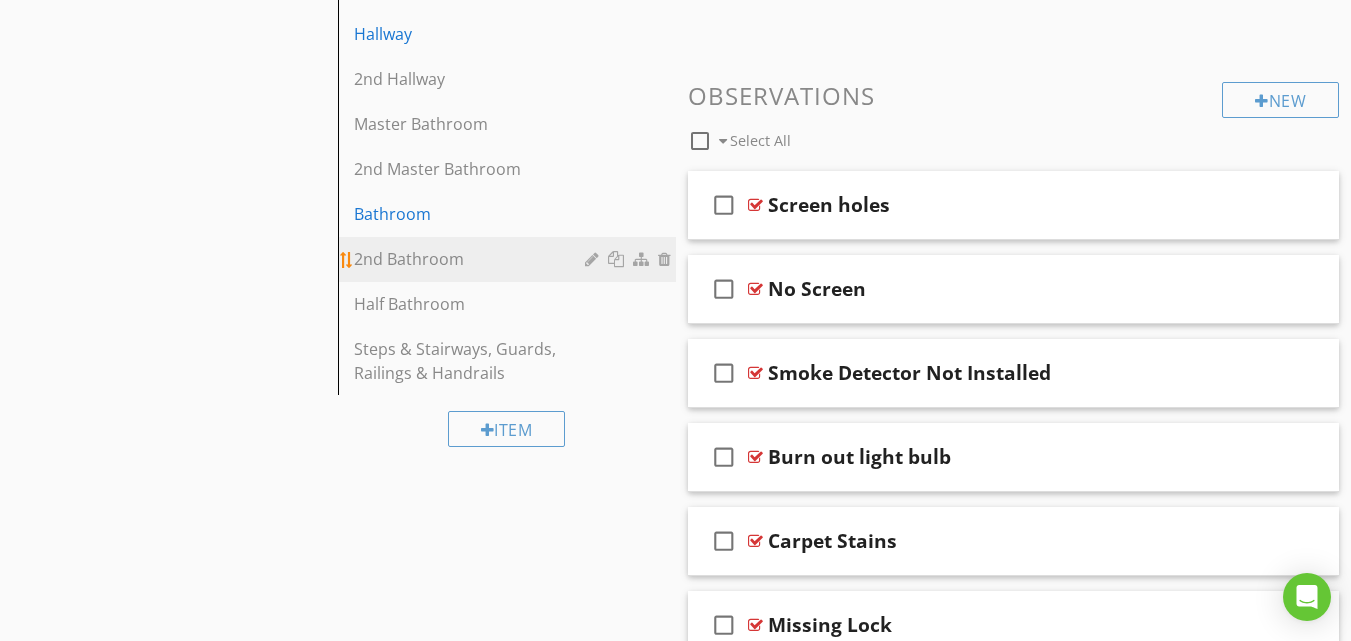 click on "2nd Bathroom" at bounding box center [472, 259] 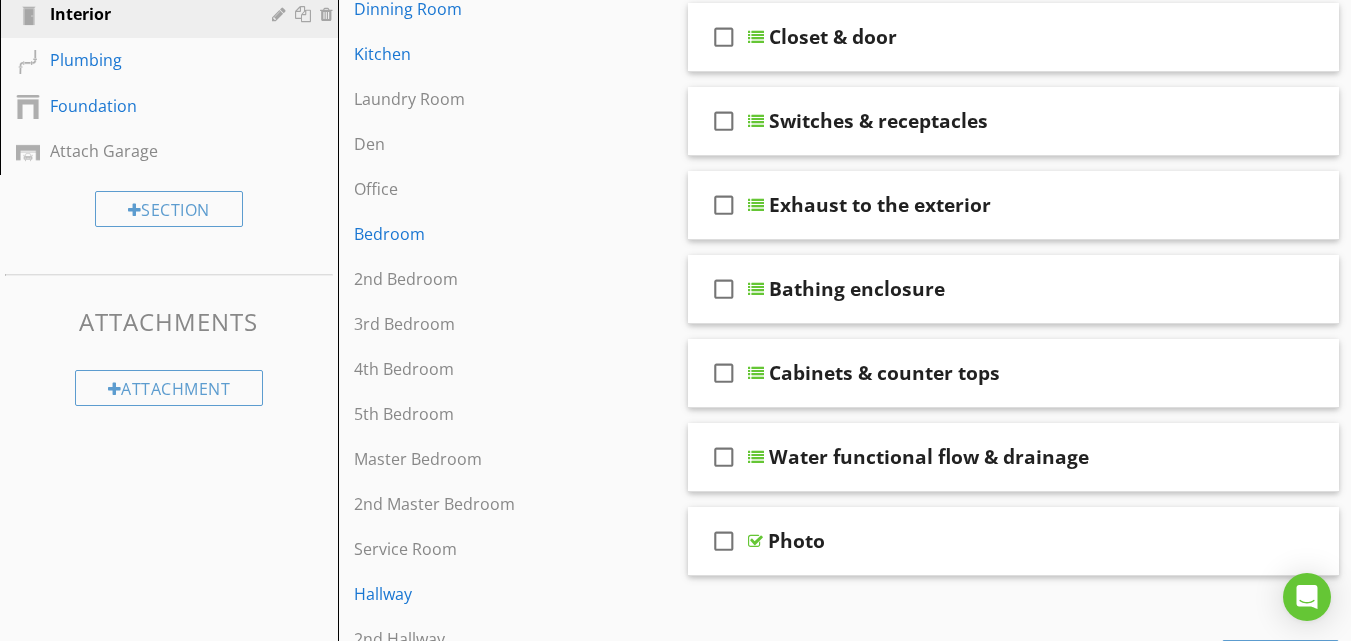 scroll, scrollTop: 1149, scrollLeft: 0, axis: vertical 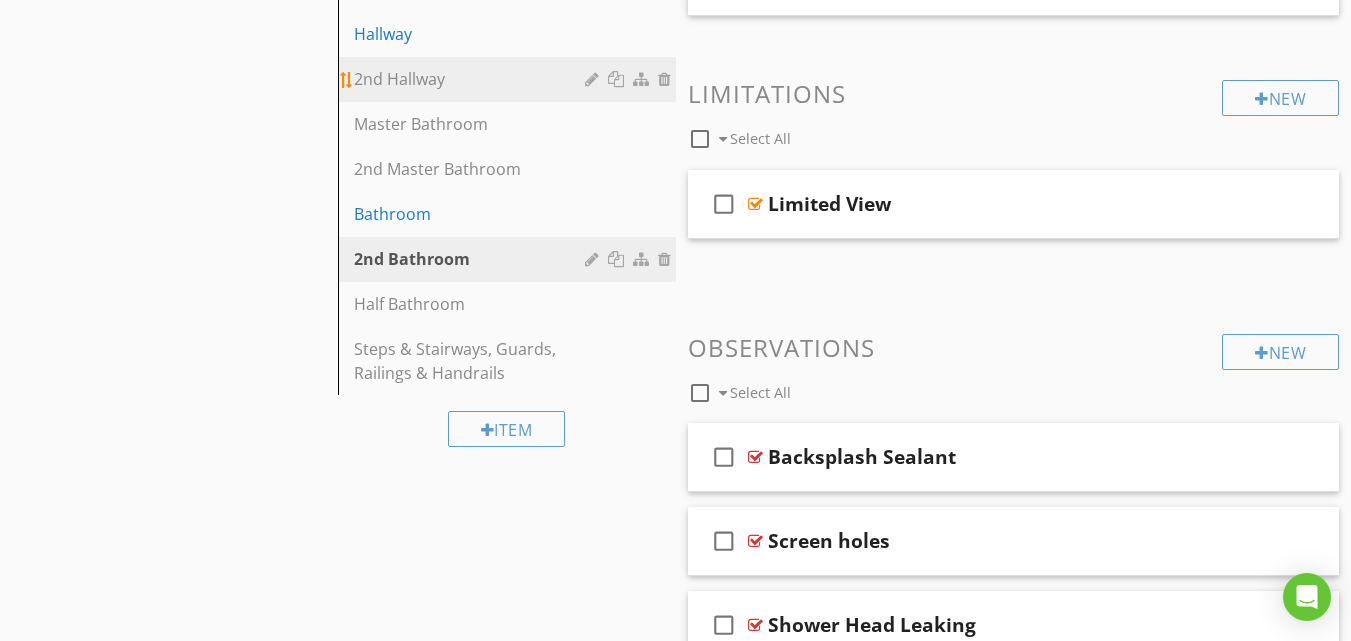 click on "2nd Hallway" at bounding box center [472, 79] 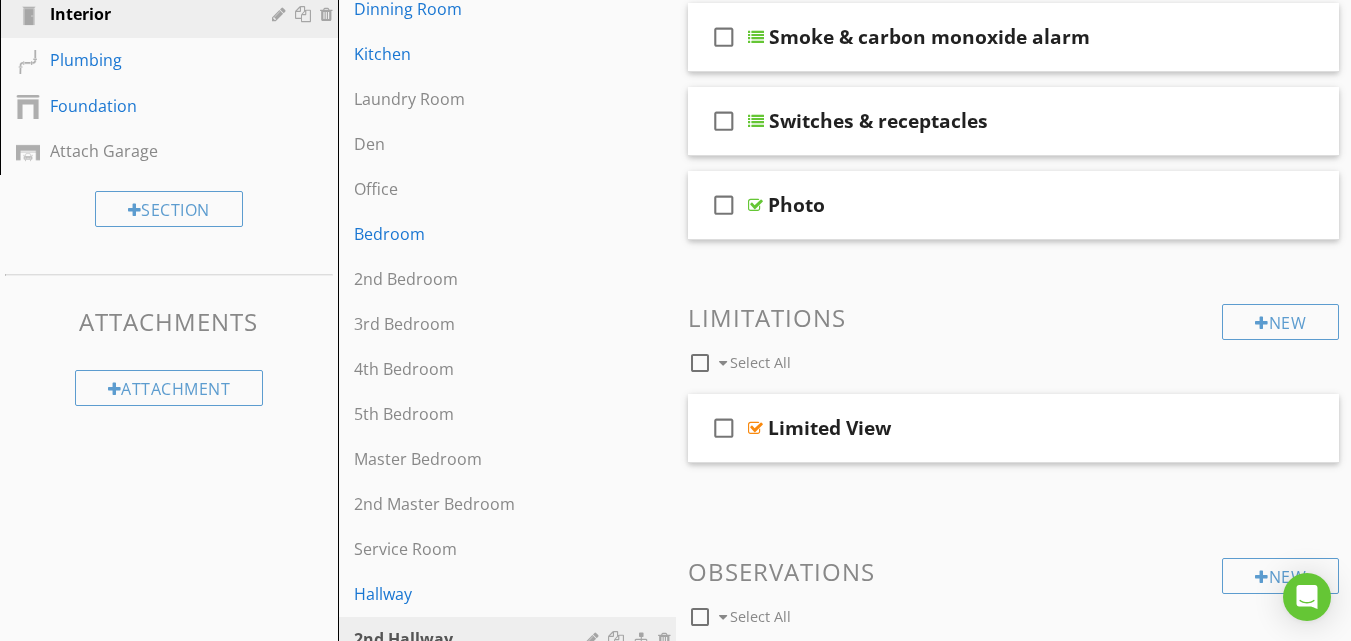 scroll, scrollTop: 29, scrollLeft: 0, axis: vertical 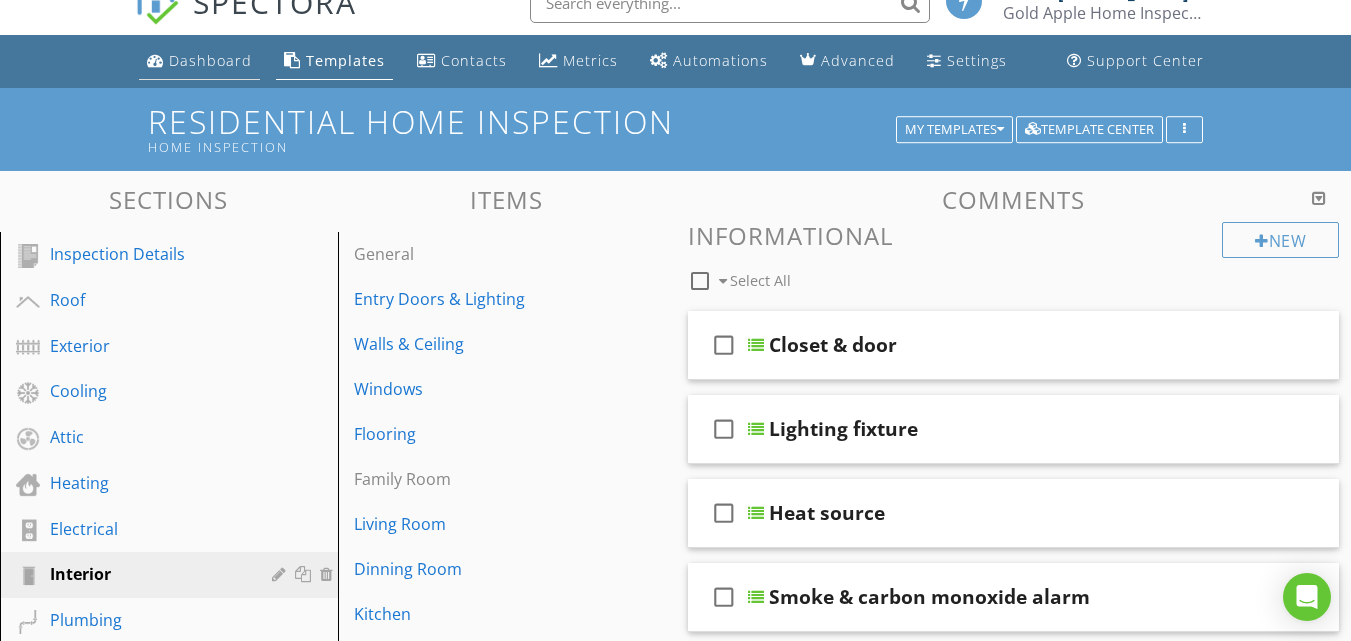 click on "Dashboard" at bounding box center [210, 60] 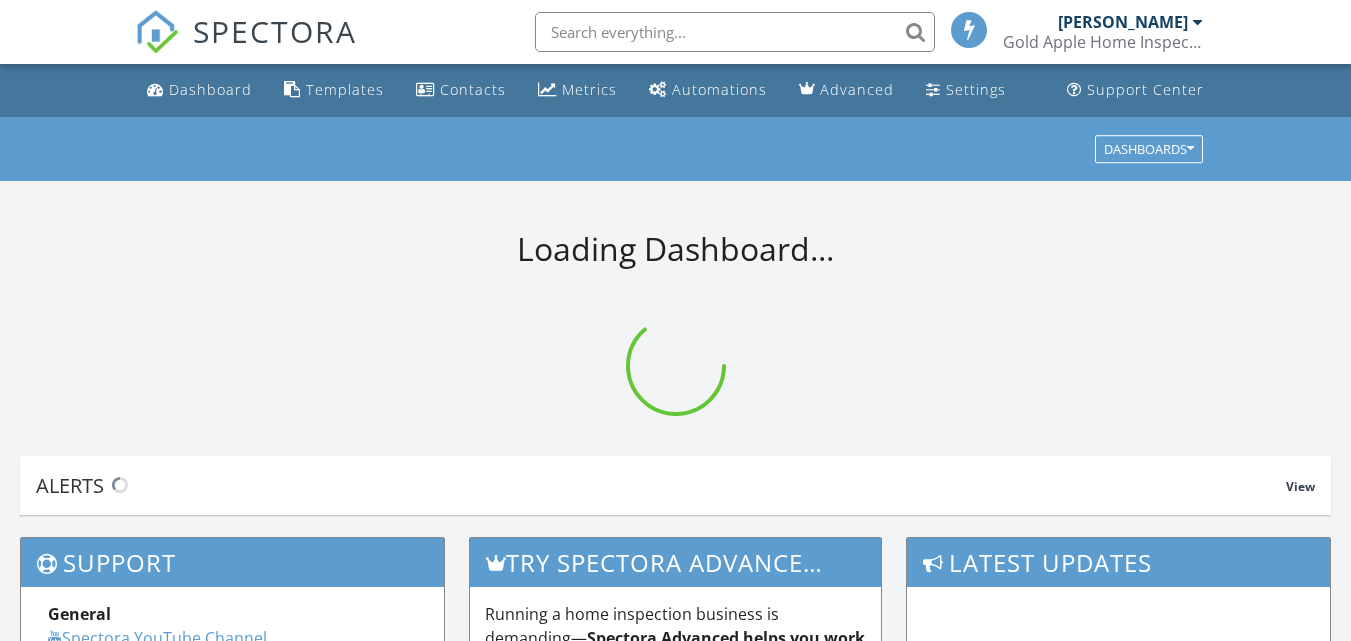 scroll, scrollTop: 0, scrollLeft: 0, axis: both 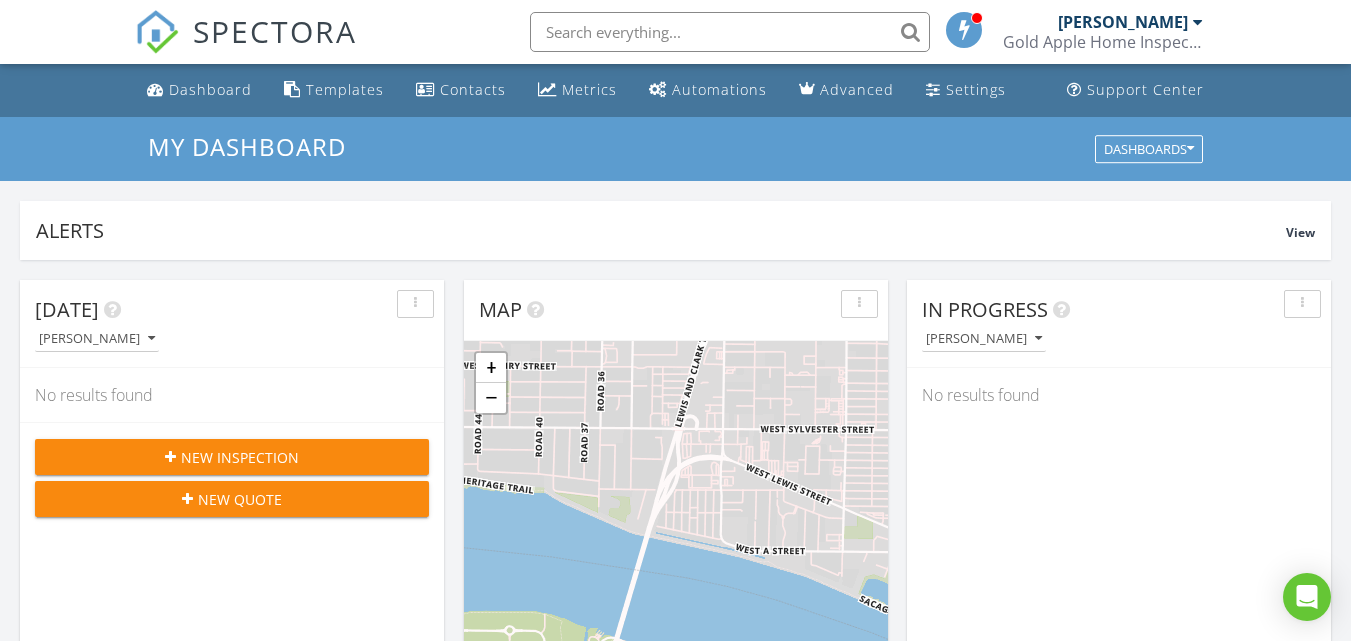 click at bounding box center (1198, 22) 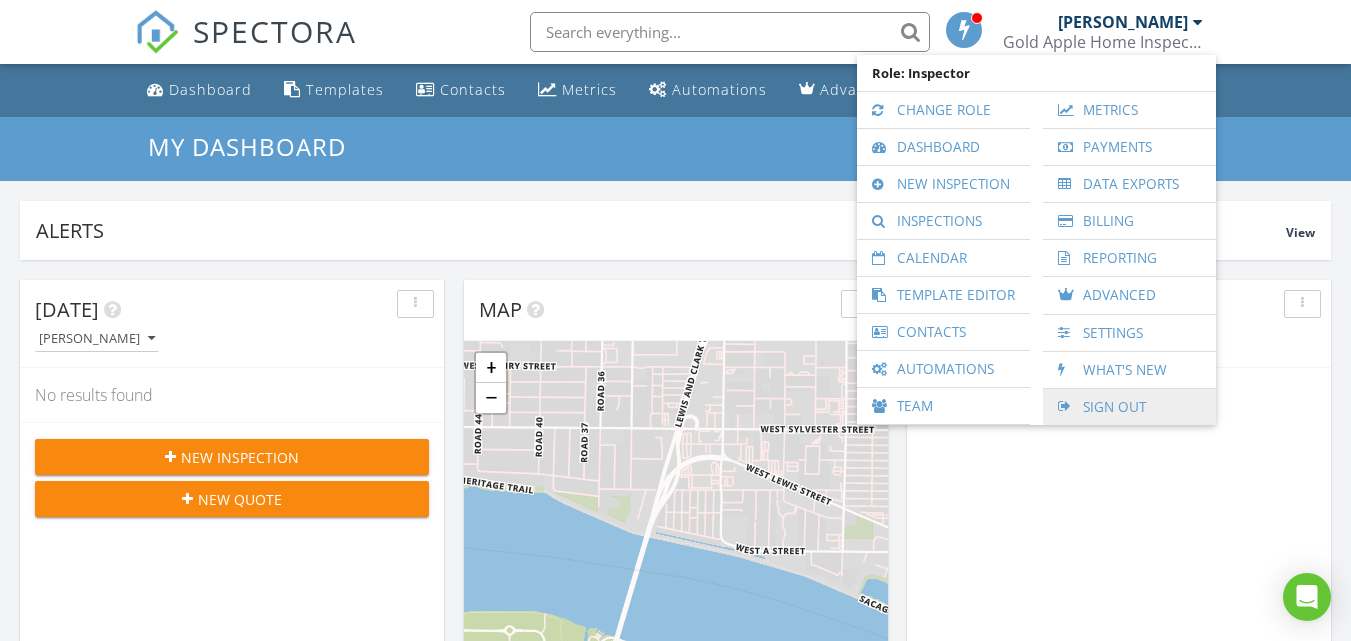 click on "Sign Out" at bounding box center (1129, 407) 